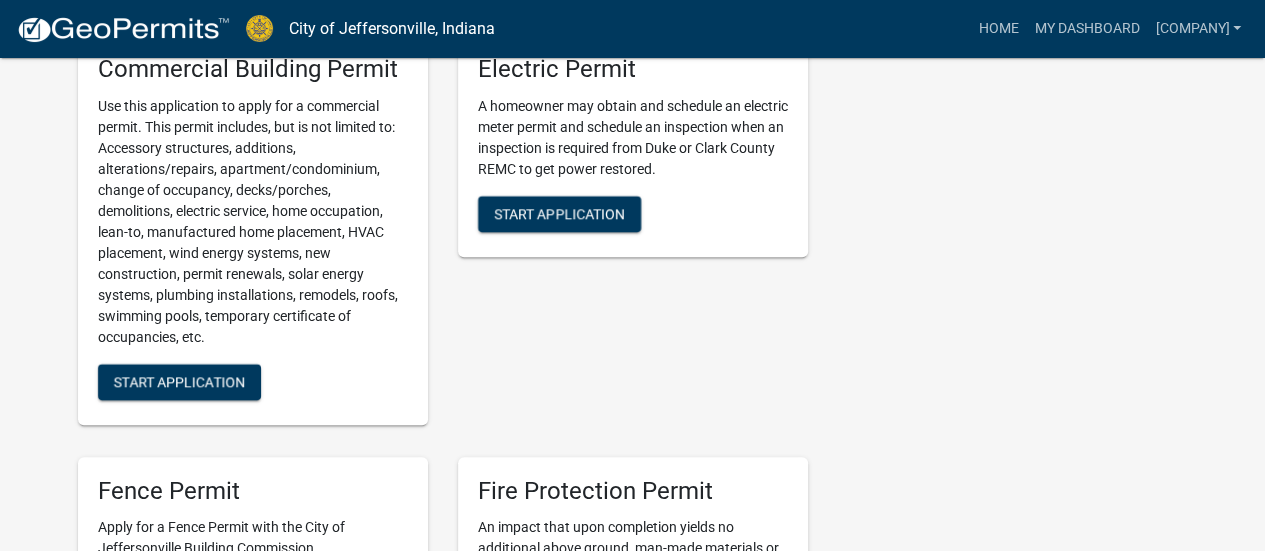 scroll, scrollTop: 900, scrollLeft: 0, axis: vertical 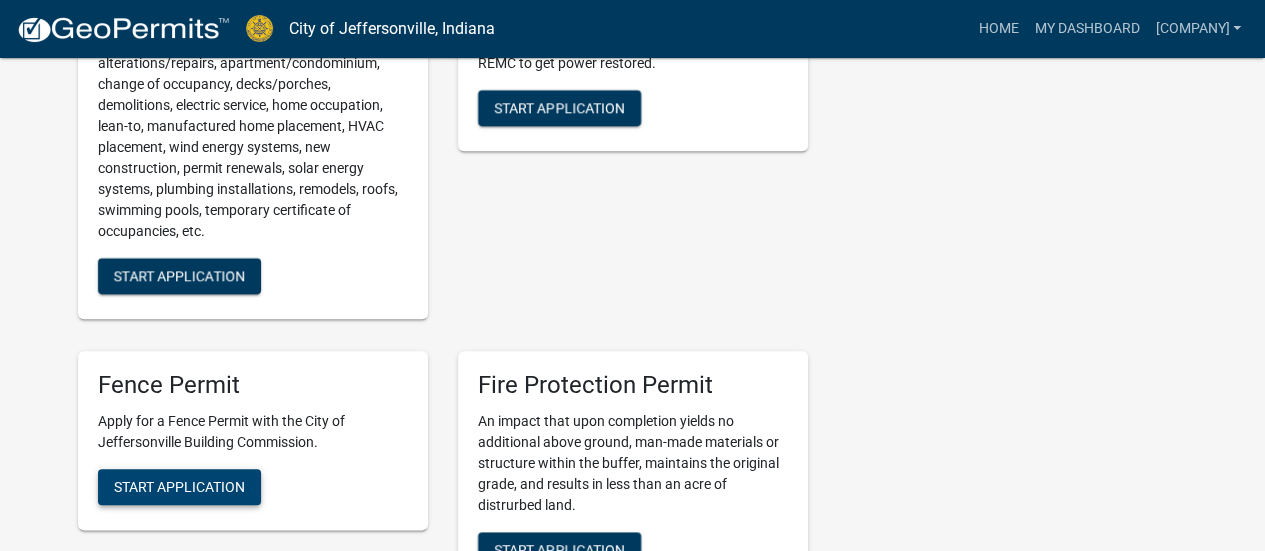 click on "Start Application" at bounding box center (179, 487) 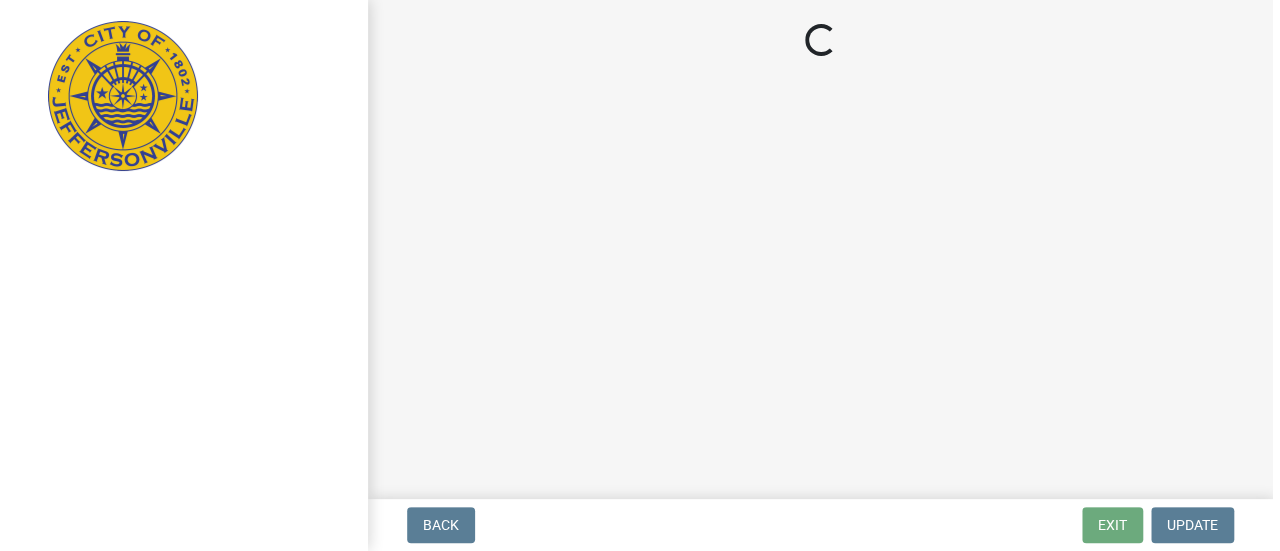 scroll, scrollTop: 0, scrollLeft: 0, axis: both 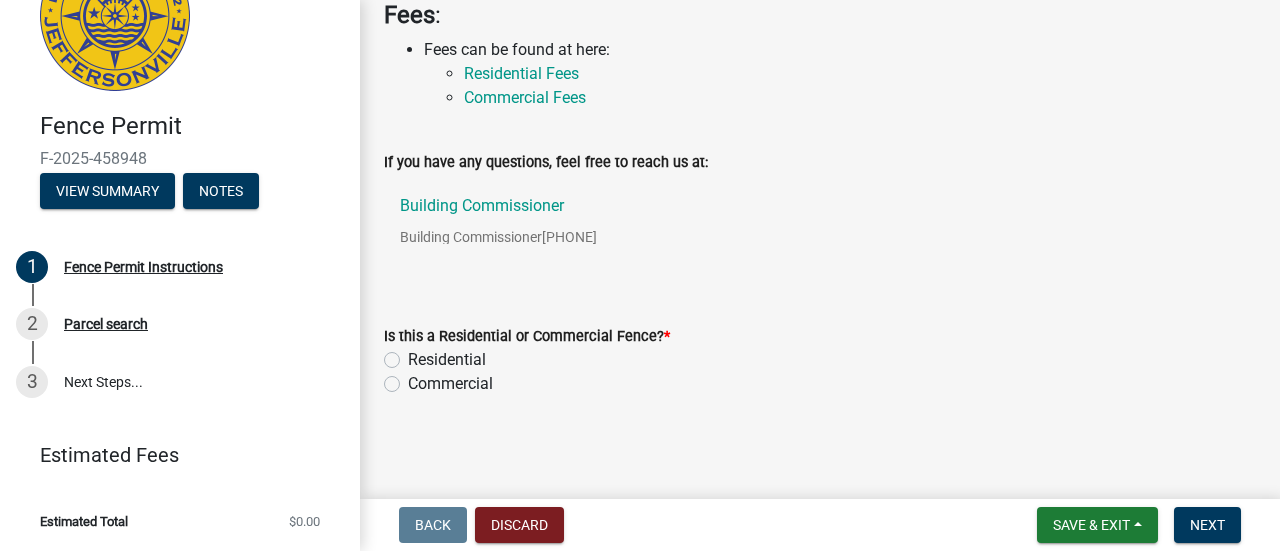 click on "Residential" 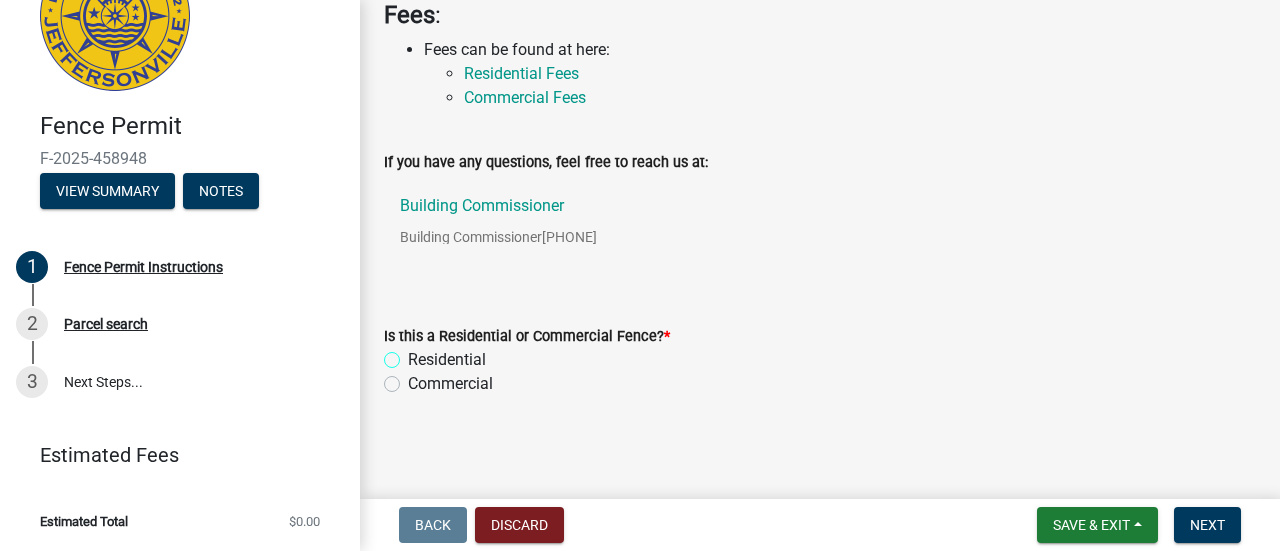 click on "Residential" at bounding box center [414, 354] 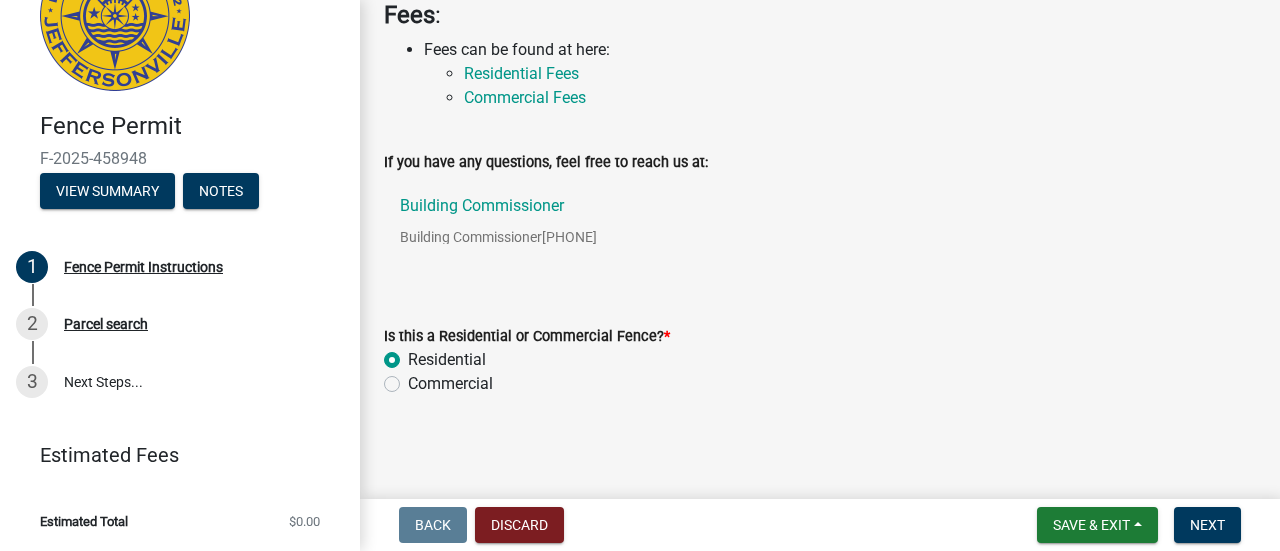radio on "true" 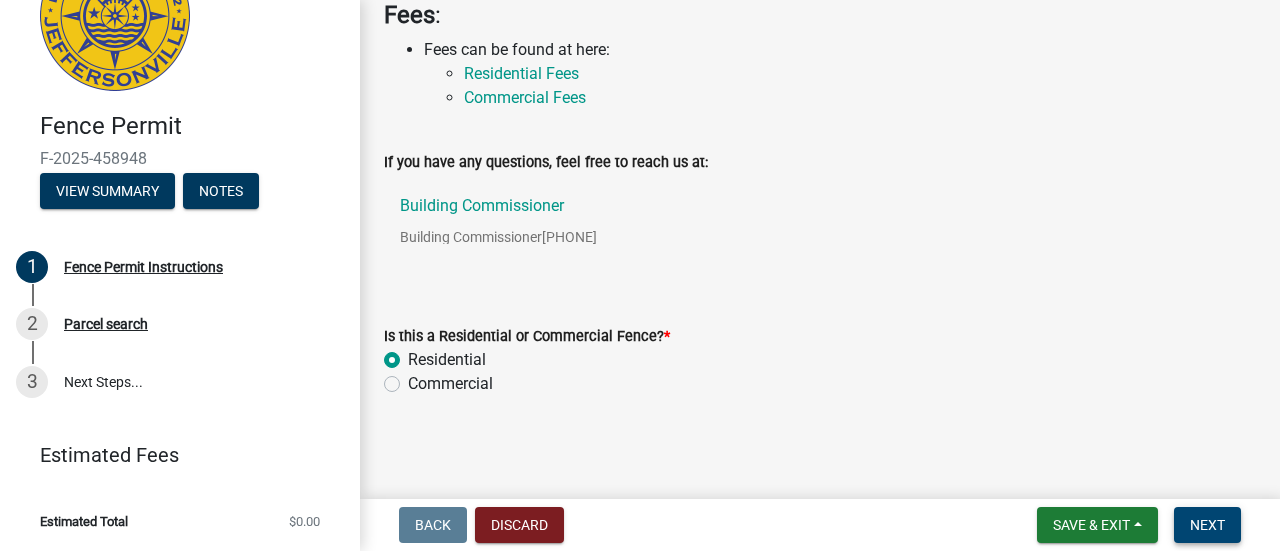 click on "Next" at bounding box center [1207, 525] 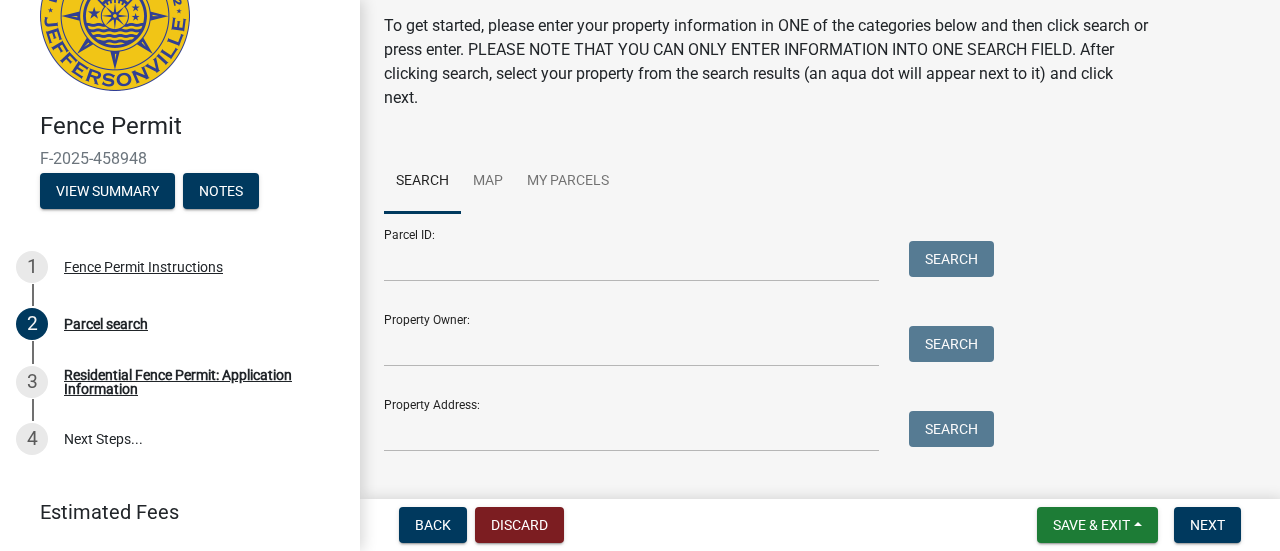 scroll, scrollTop: 105, scrollLeft: 0, axis: vertical 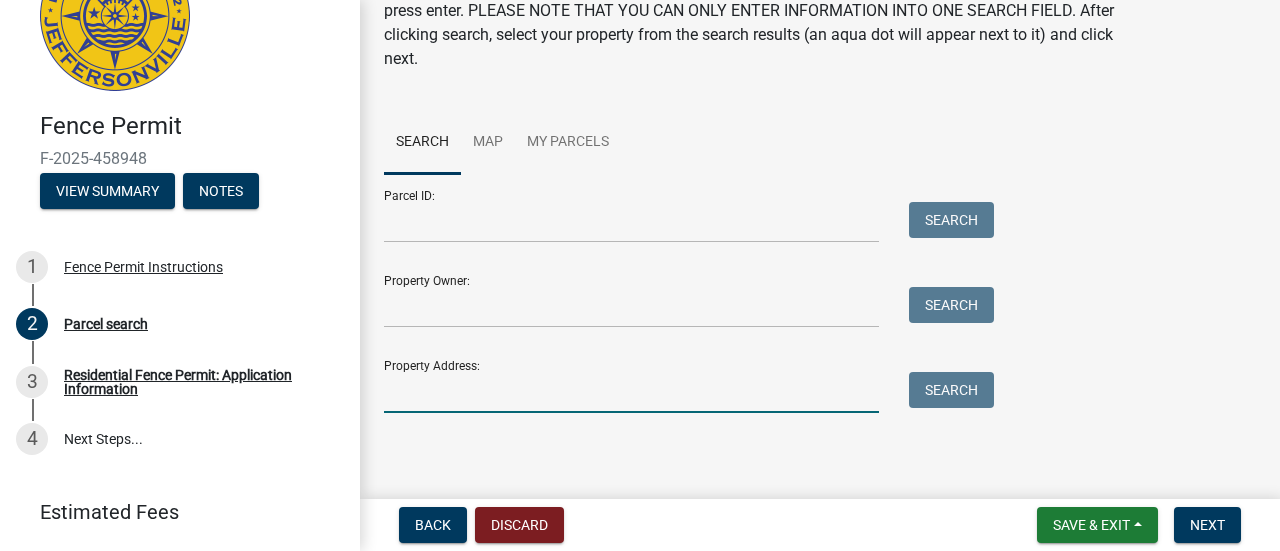 click on "Property Address:" at bounding box center (631, 392) 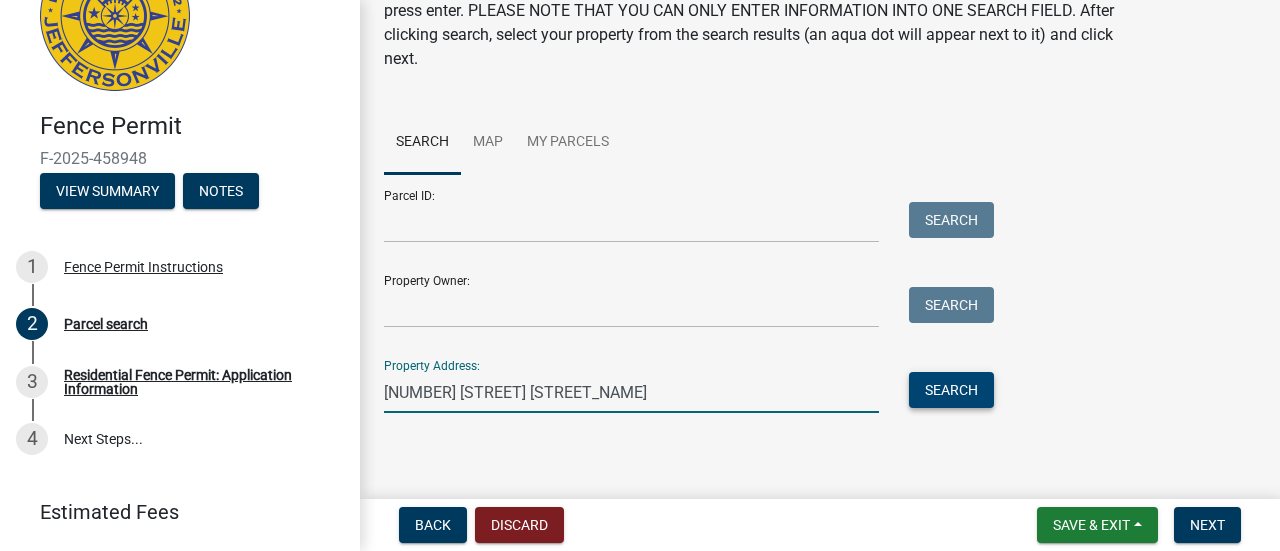 type on "[NUMBER] [STREET] [STREET_NAME]" 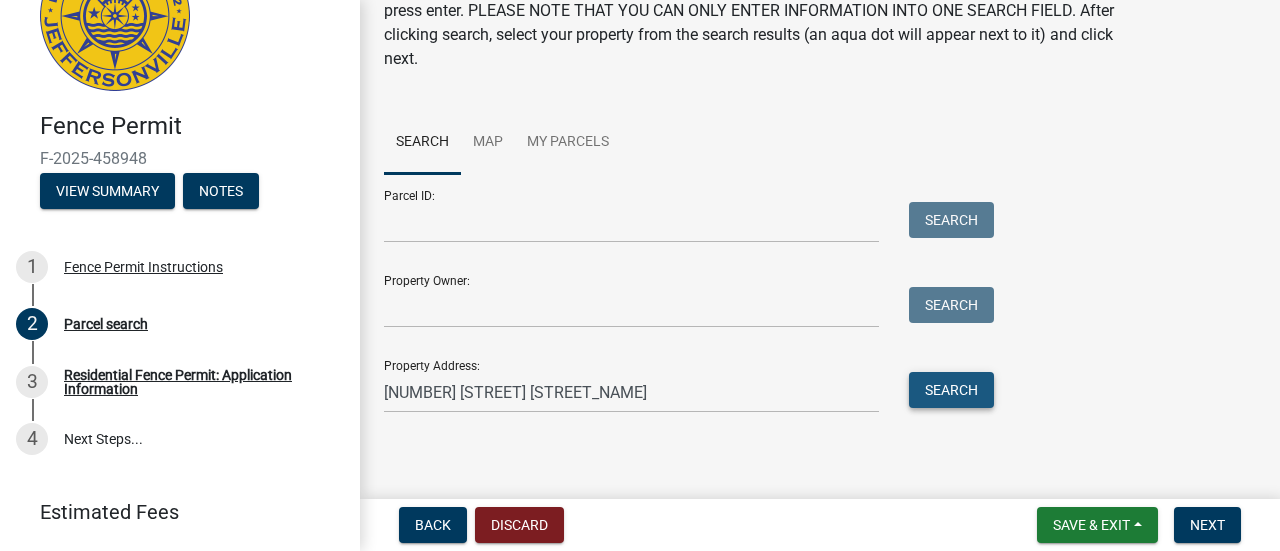 click on "Search" at bounding box center [951, 390] 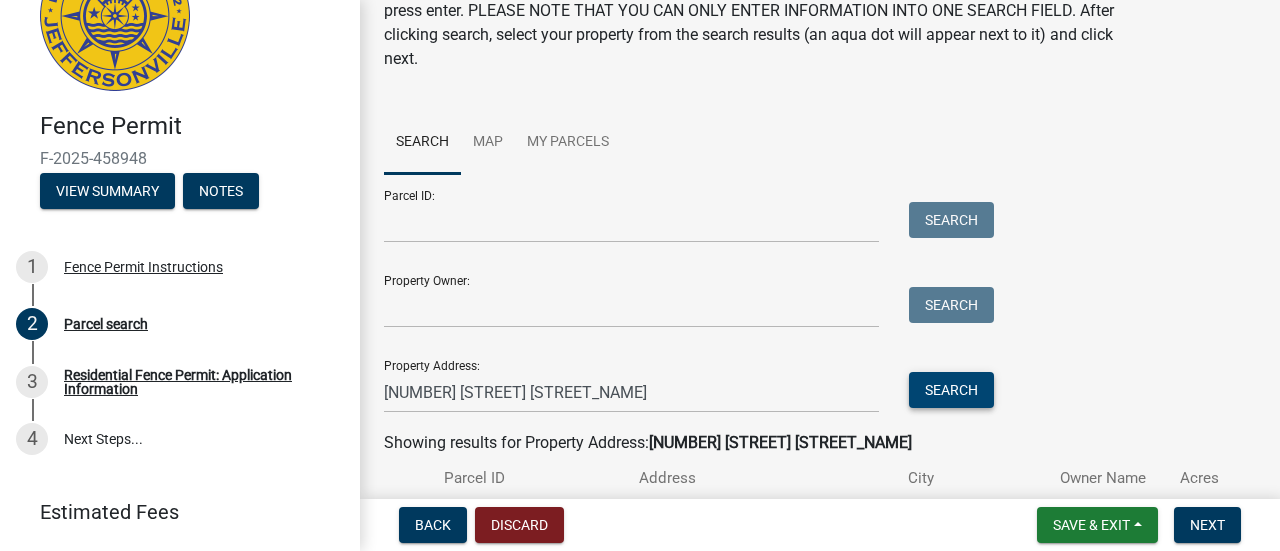 scroll, scrollTop: 205, scrollLeft: 0, axis: vertical 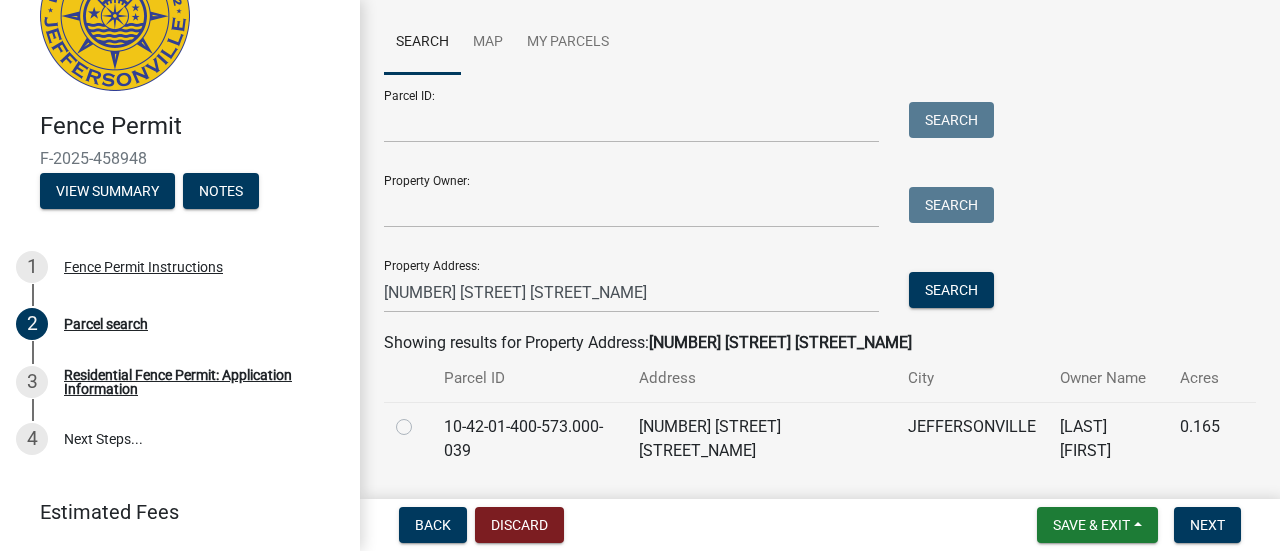 click 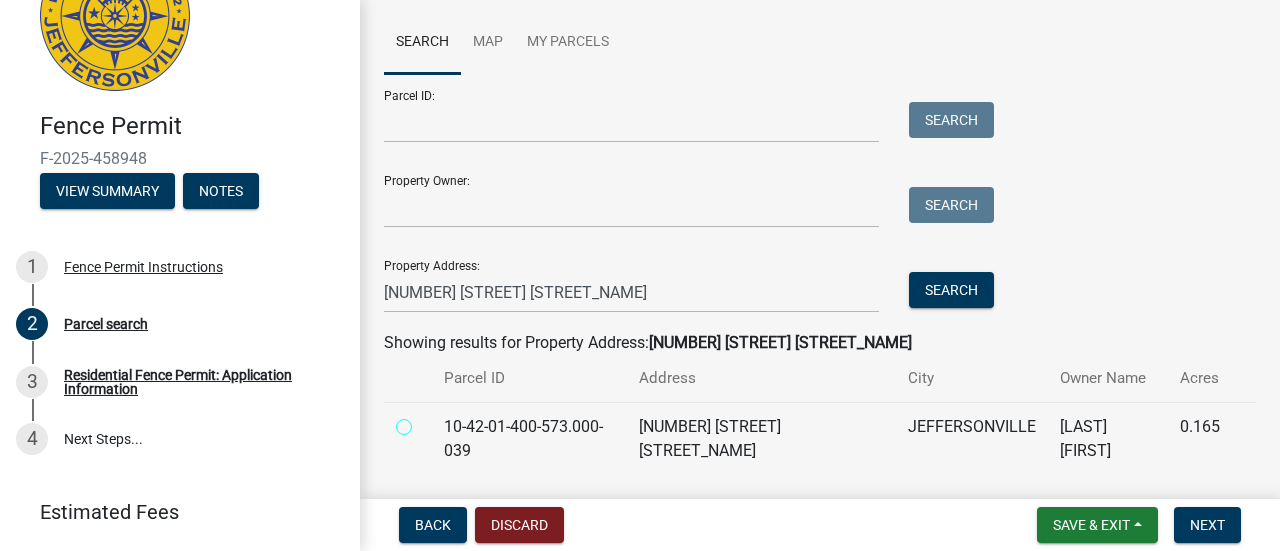 click at bounding box center (426, 421) 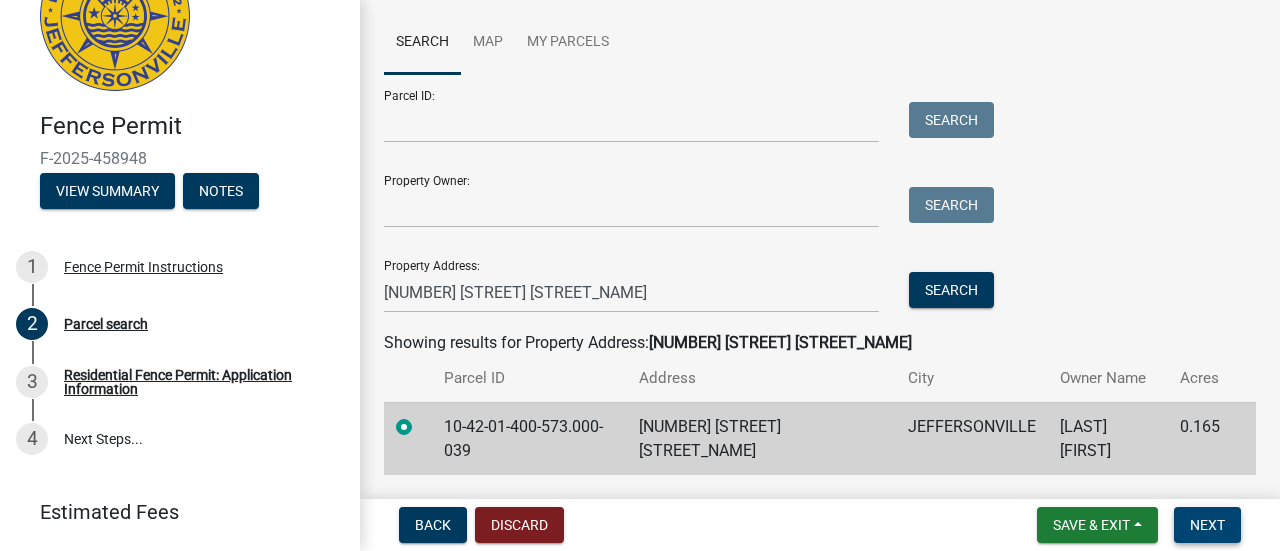 click on "Next" at bounding box center (1207, 525) 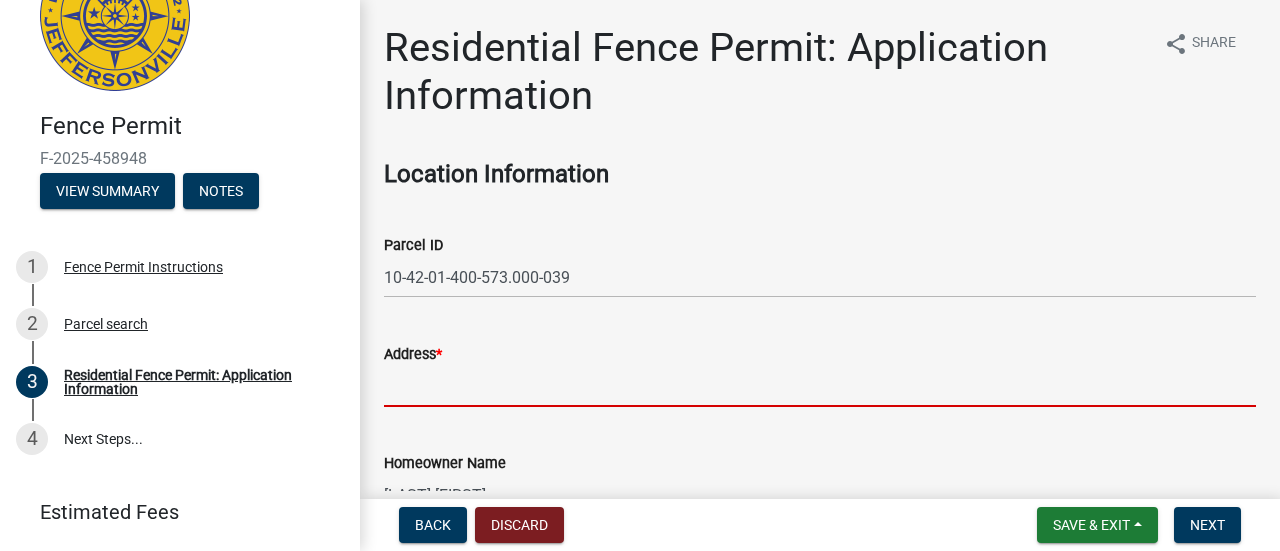 click on "Address  *" at bounding box center (820, 386) 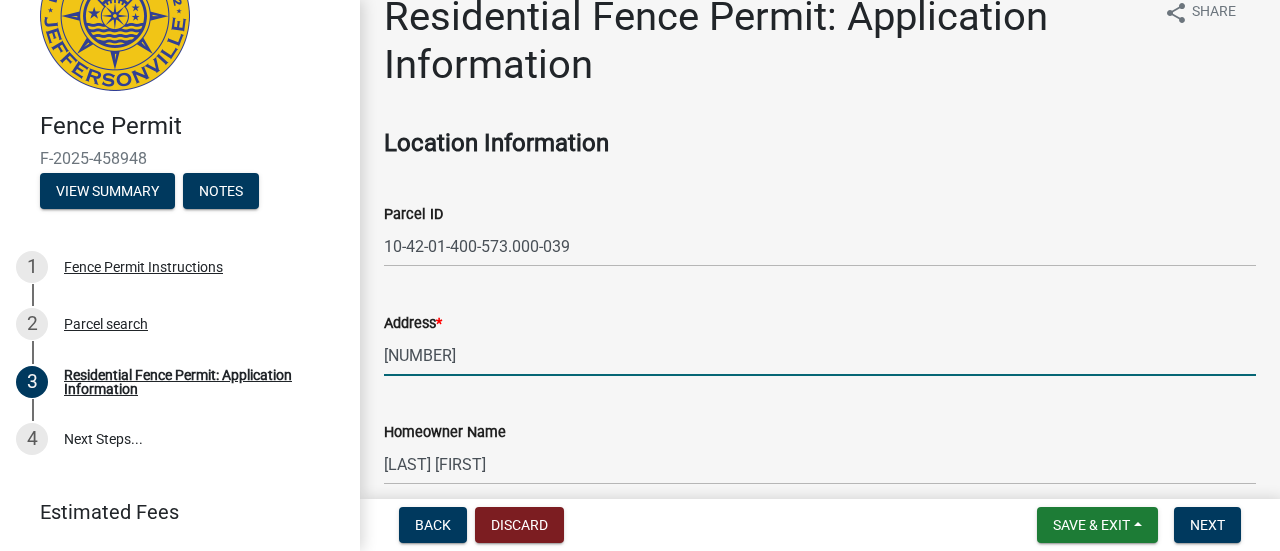 scroll, scrollTop: 0, scrollLeft: 0, axis: both 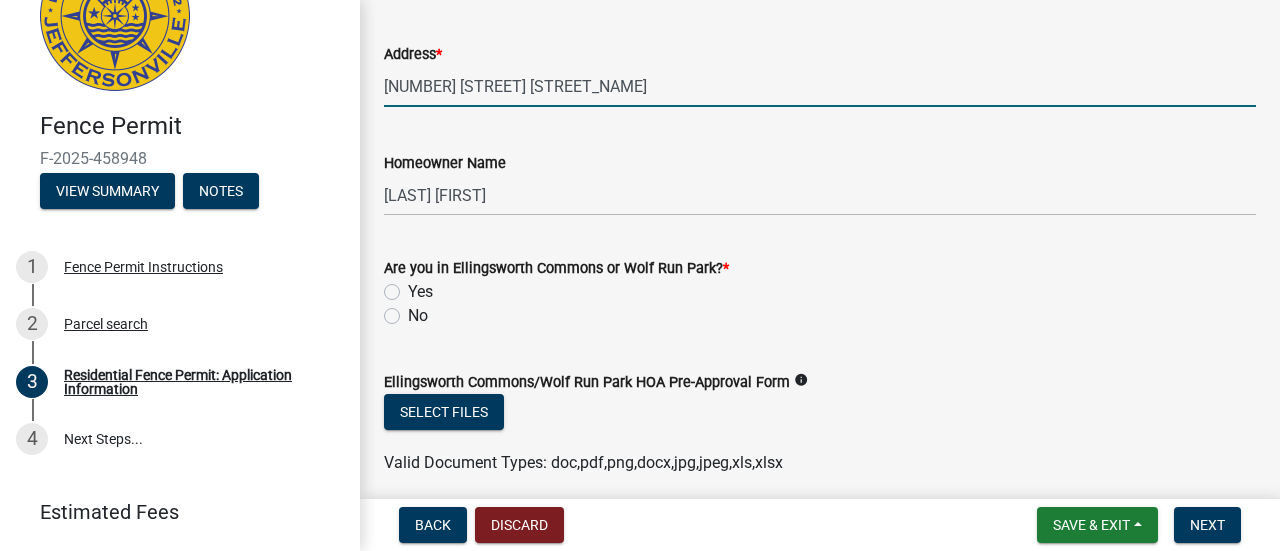 type on "[NUMBER] [STREET] [STREET_NAME]" 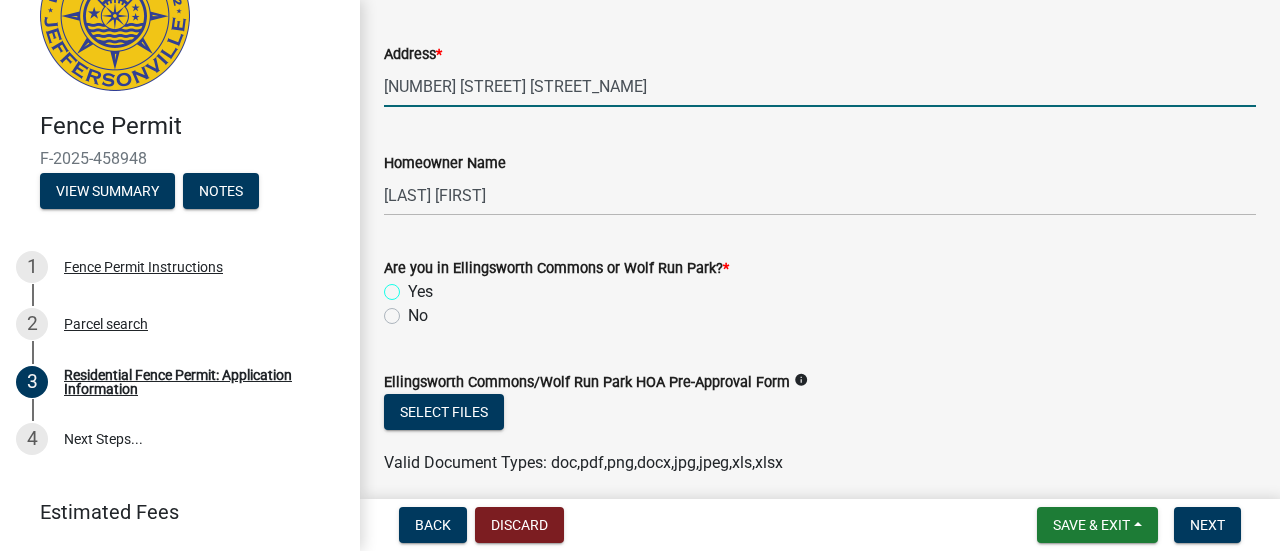 click on "Yes" at bounding box center [414, 286] 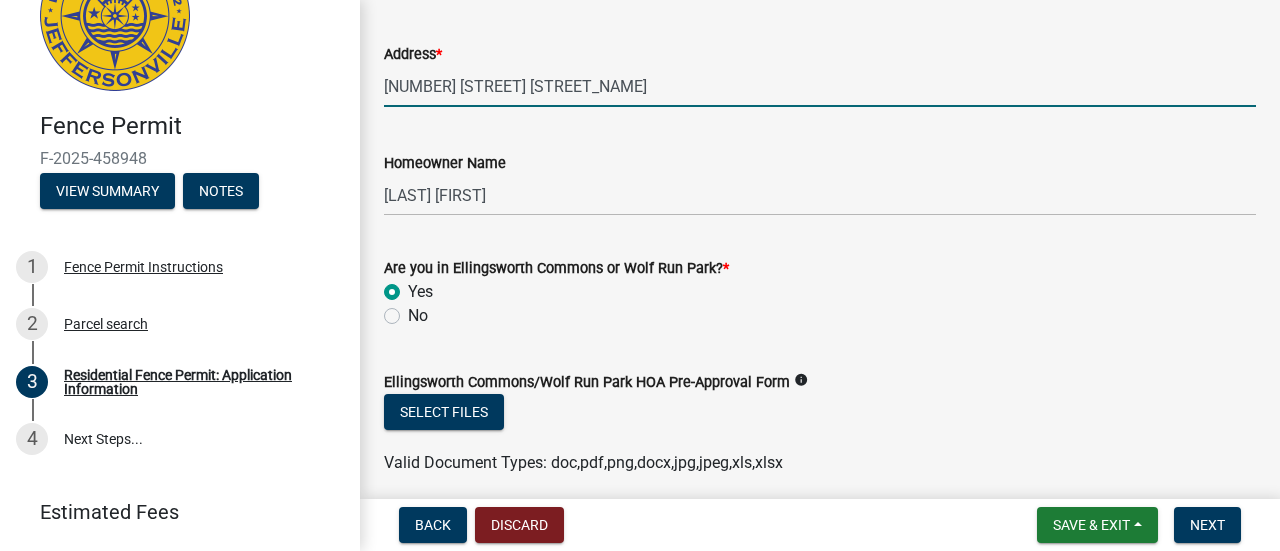 radio on "true" 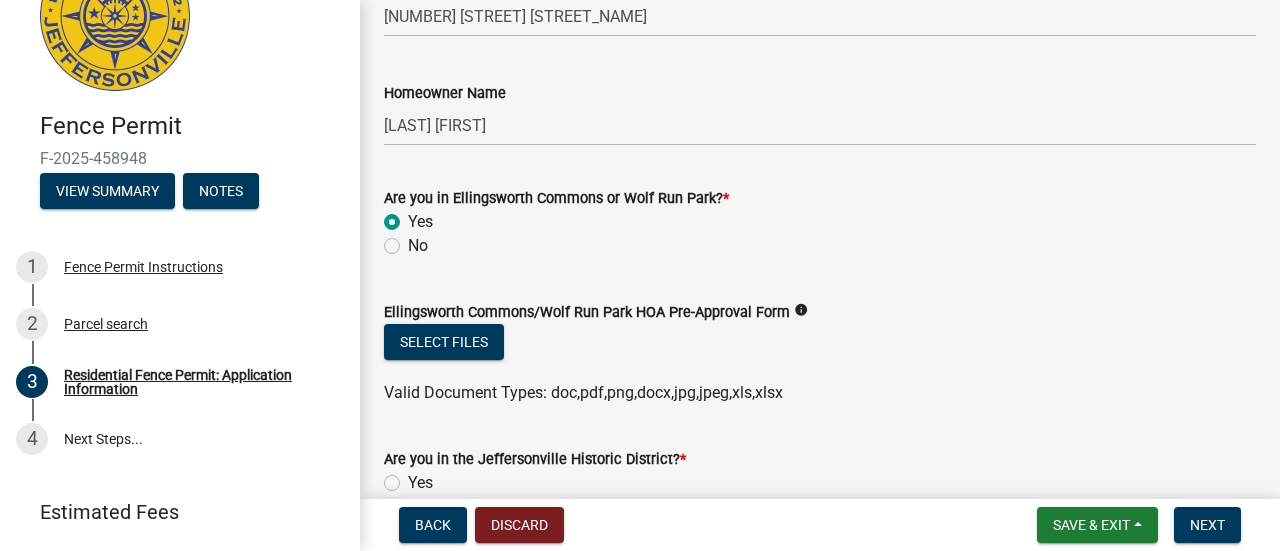 scroll, scrollTop: 400, scrollLeft: 0, axis: vertical 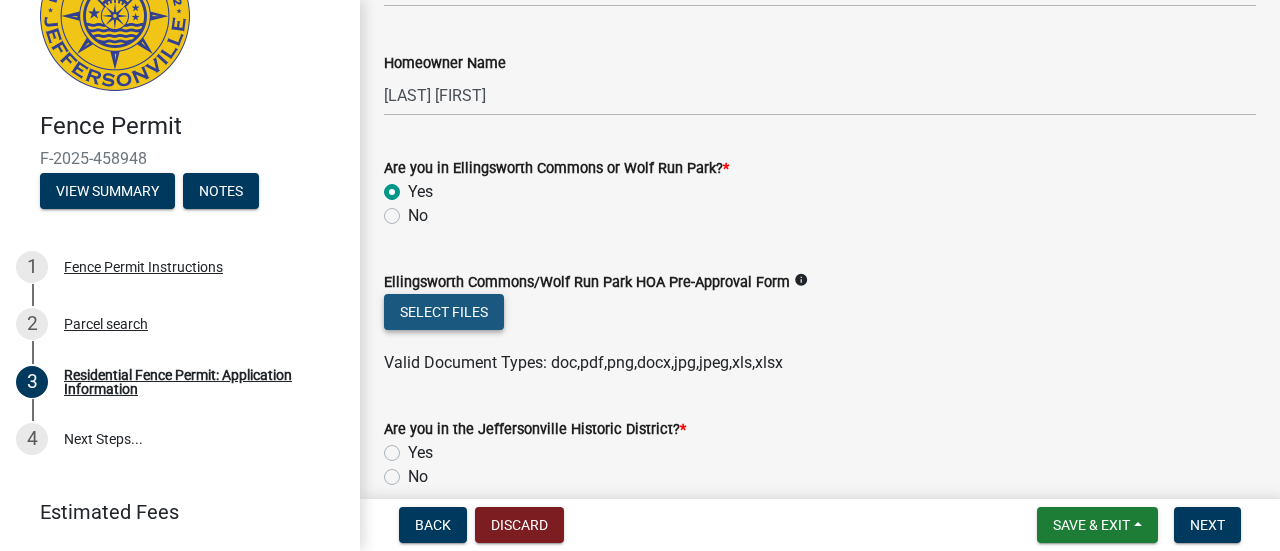 click on "Select files" 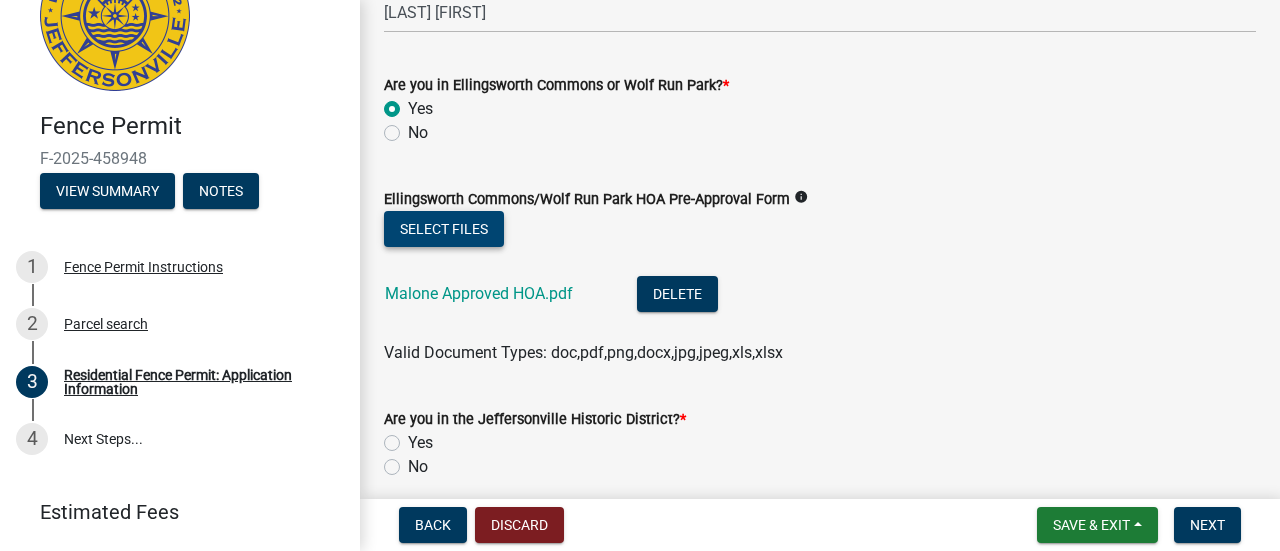 scroll, scrollTop: 600, scrollLeft: 0, axis: vertical 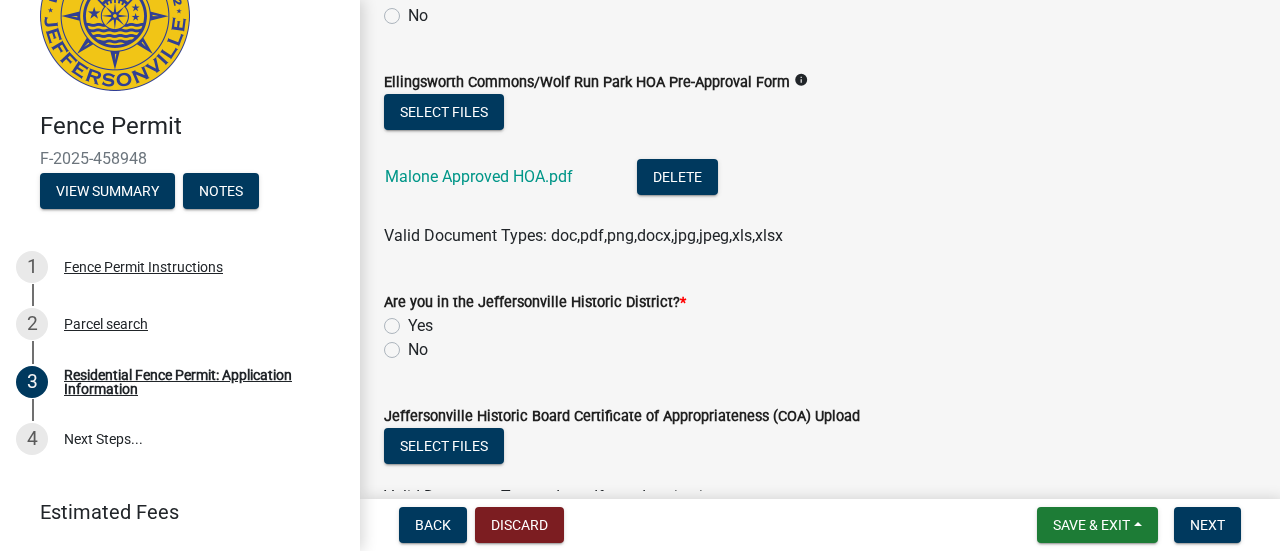 click on "No" 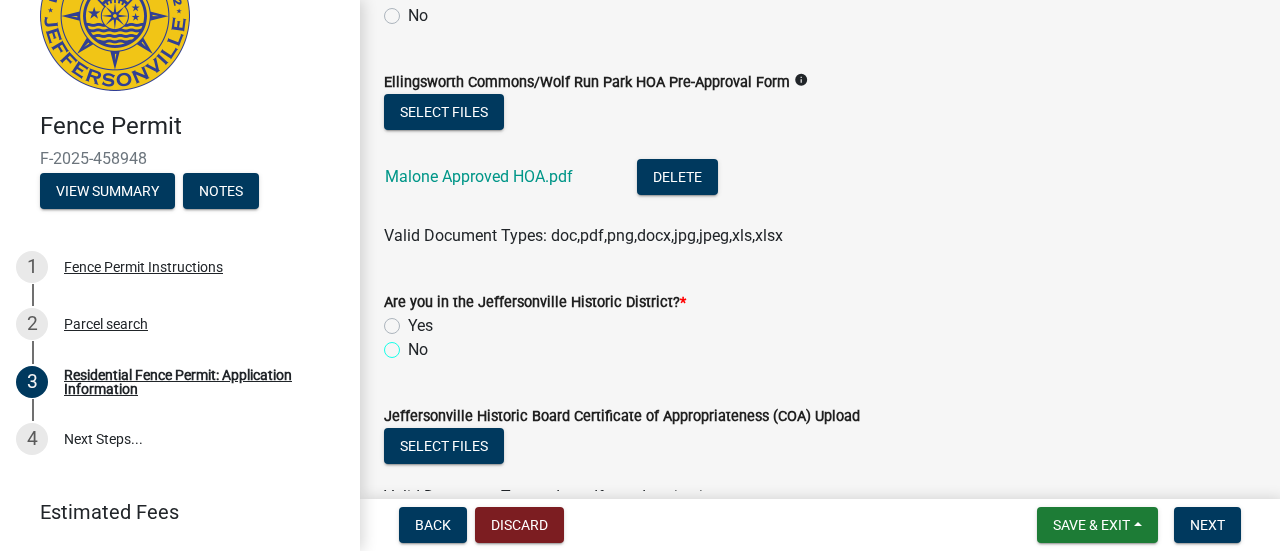 click on "No" at bounding box center [414, 344] 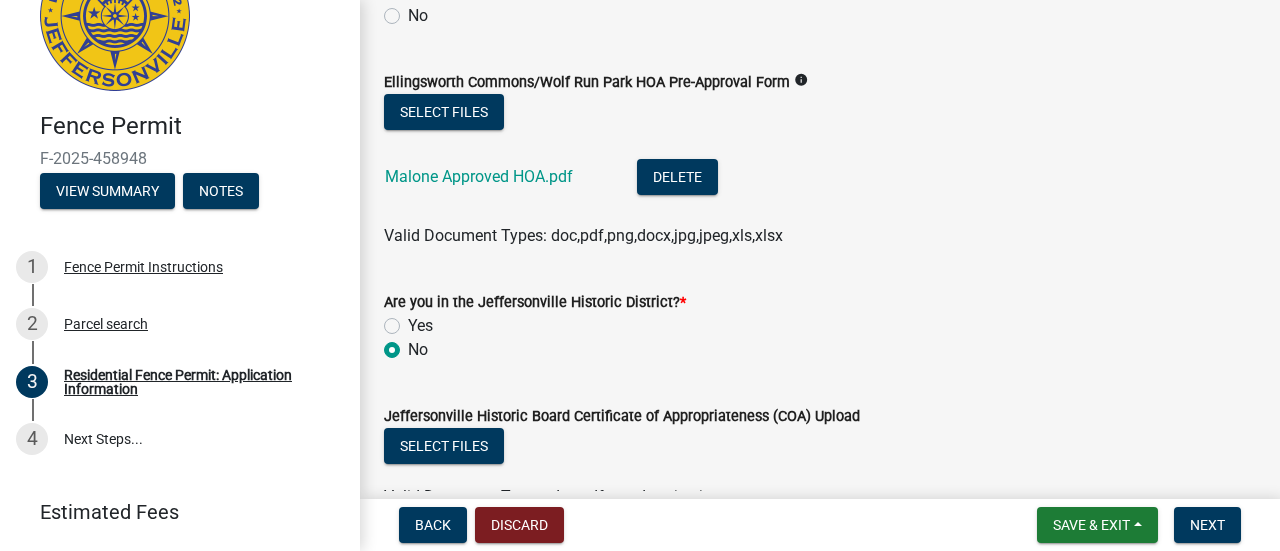 radio on "true" 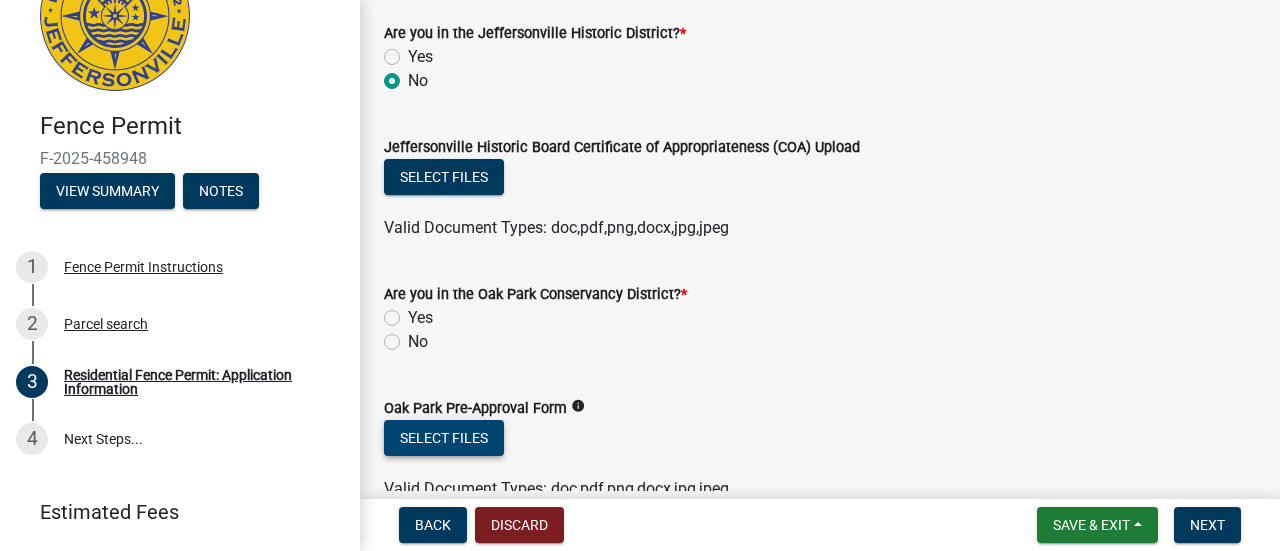 scroll, scrollTop: 900, scrollLeft: 0, axis: vertical 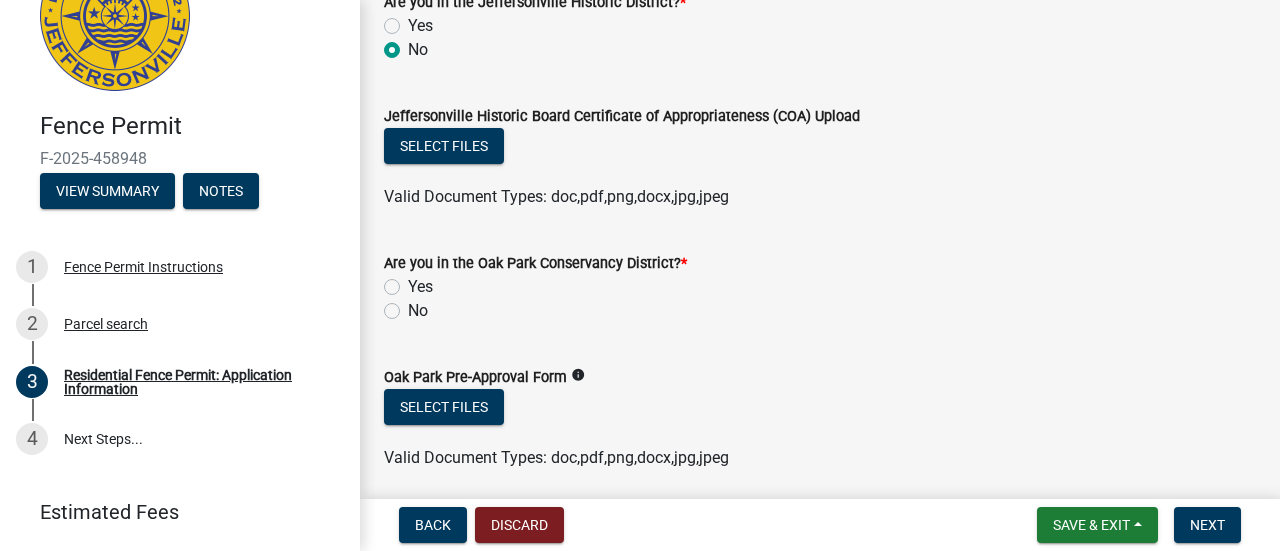 click on "No" 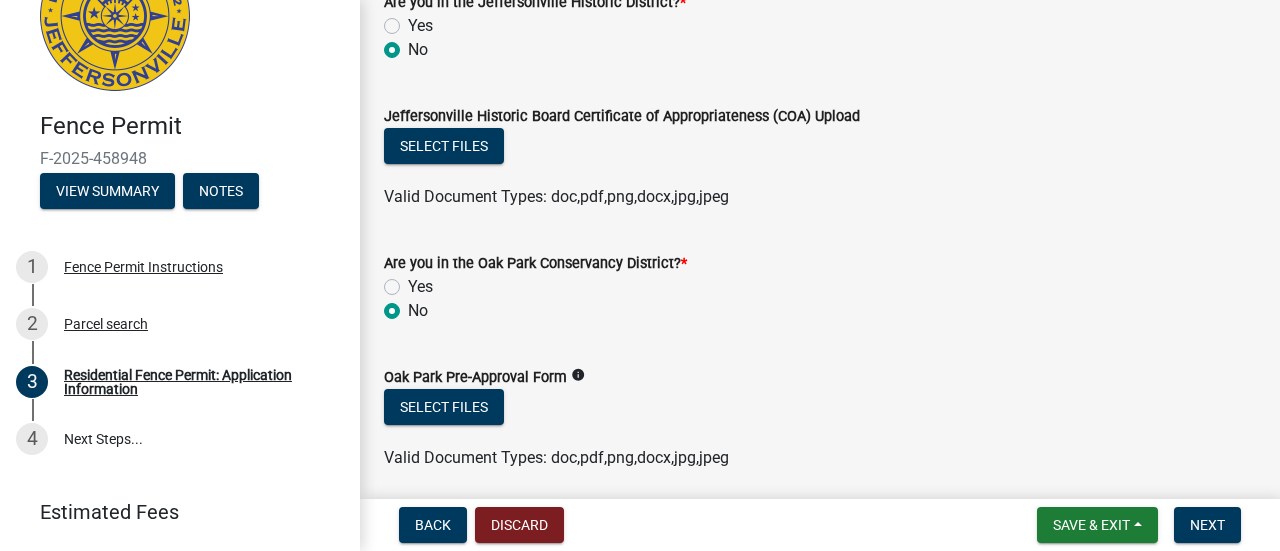 radio on "true" 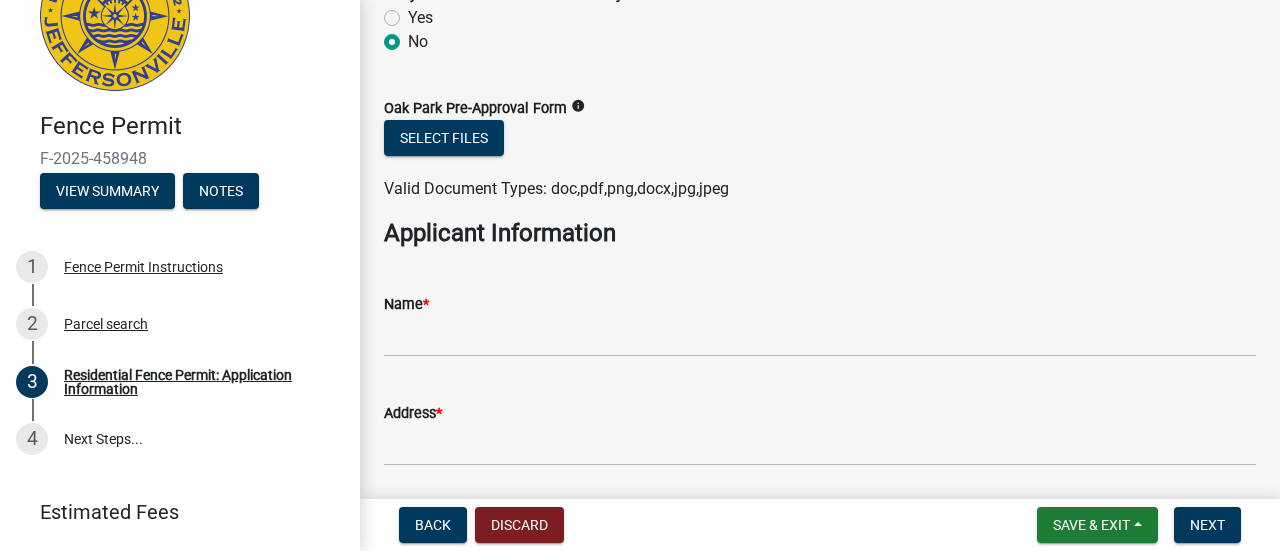 scroll, scrollTop: 1200, scrollLeft: 0, axis: vertical 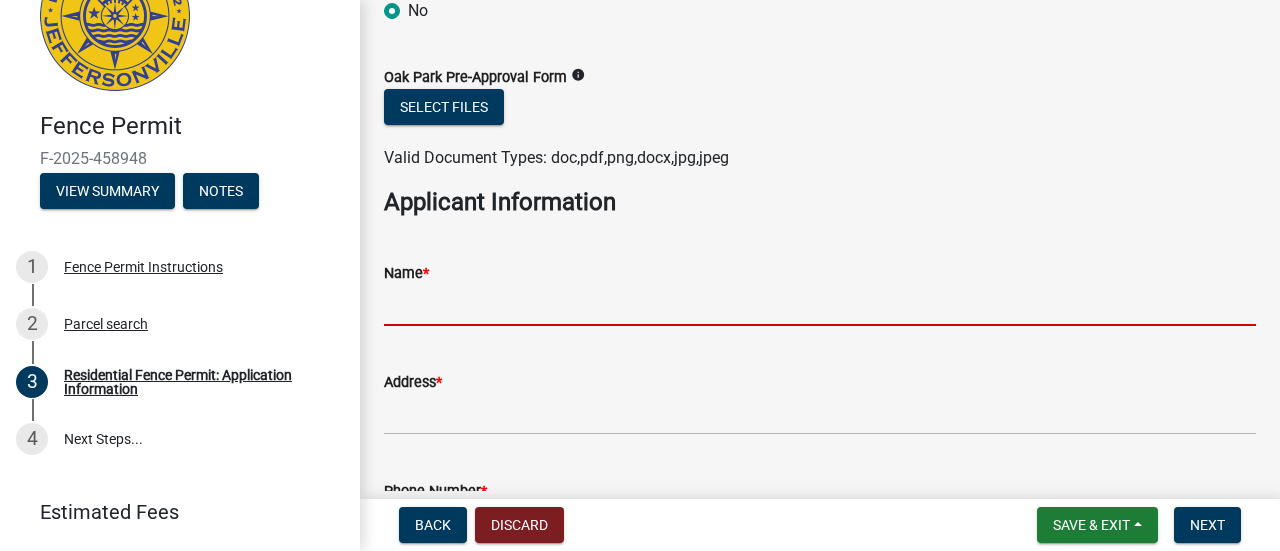 click on "Name  *" at bounding box center (820, 305) 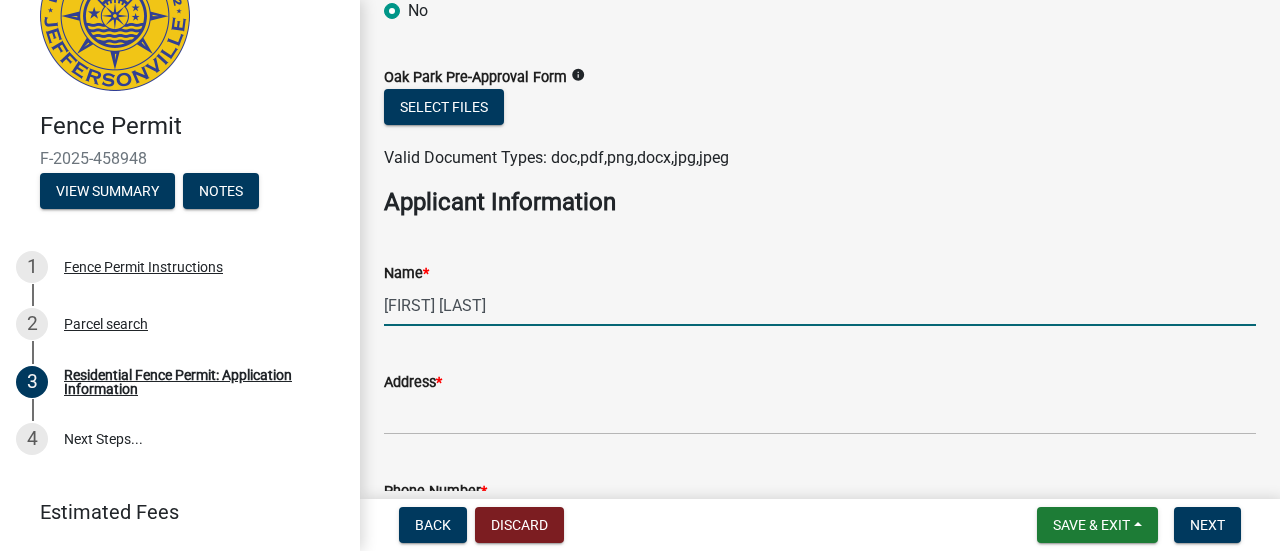 type on "[FIRST] [LAST]" 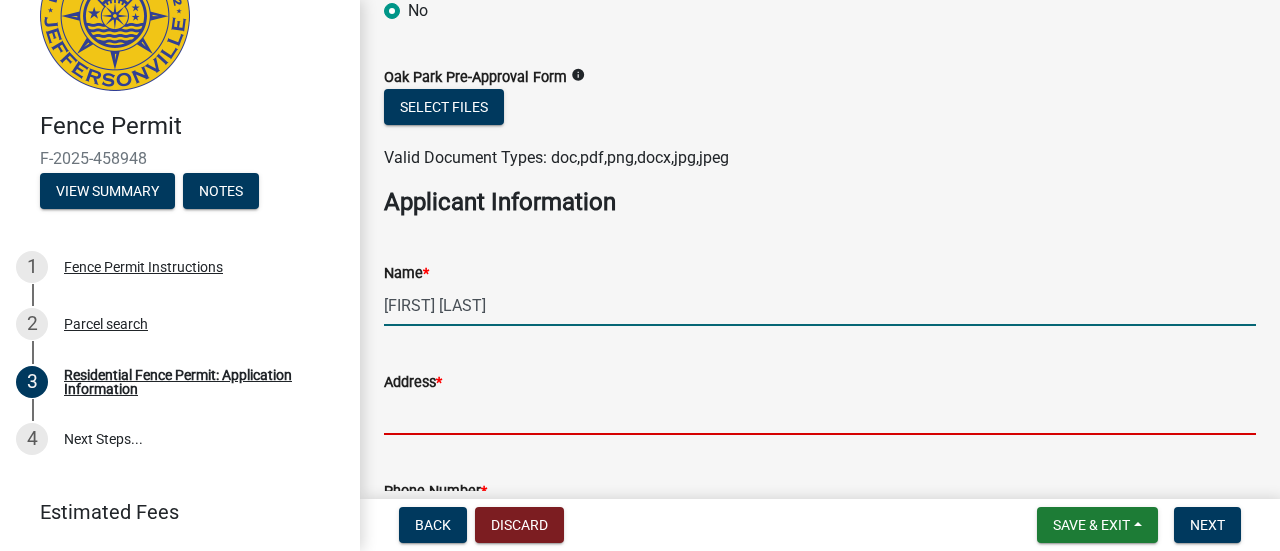click on "Address  *" at bounding box center (820, 414) 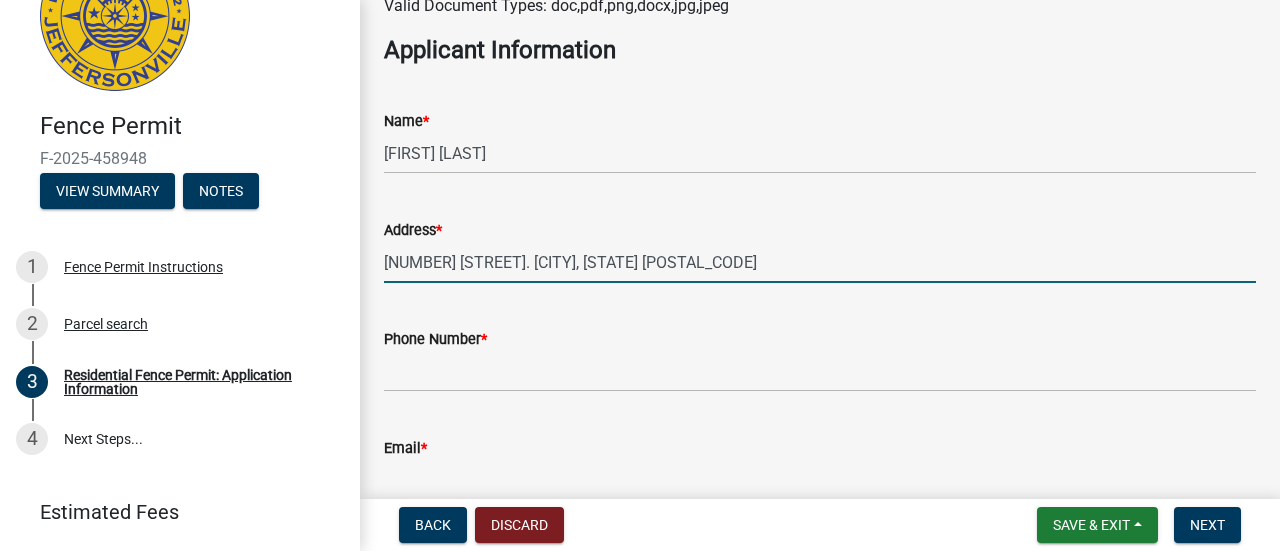 scroll, scrollTop: 1400, scrollLeft: 0, axis: vertical 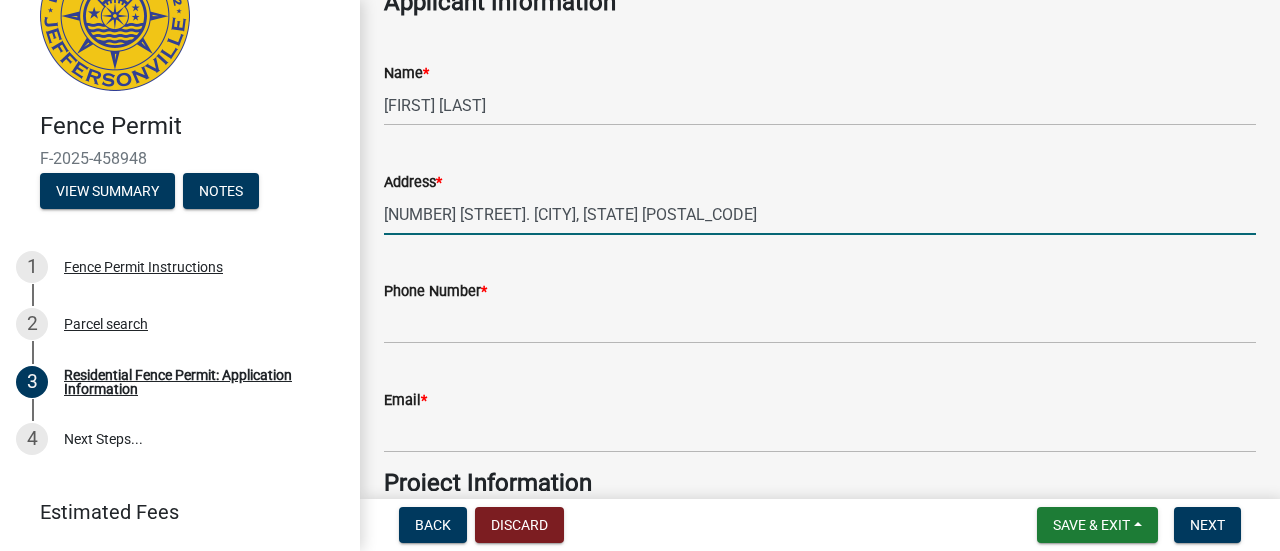 type on "[NUMBER] [STREET]. [CITY], [STATE] [POSTAL_CODE]" 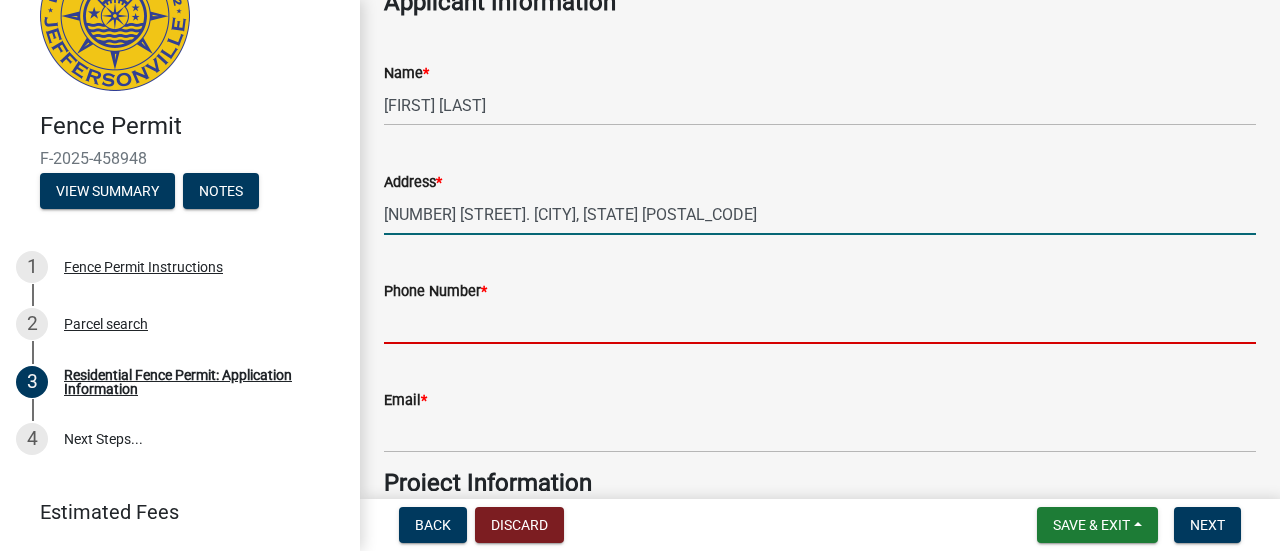 click on "Phone Number  *" at bounding box center (820, 323) 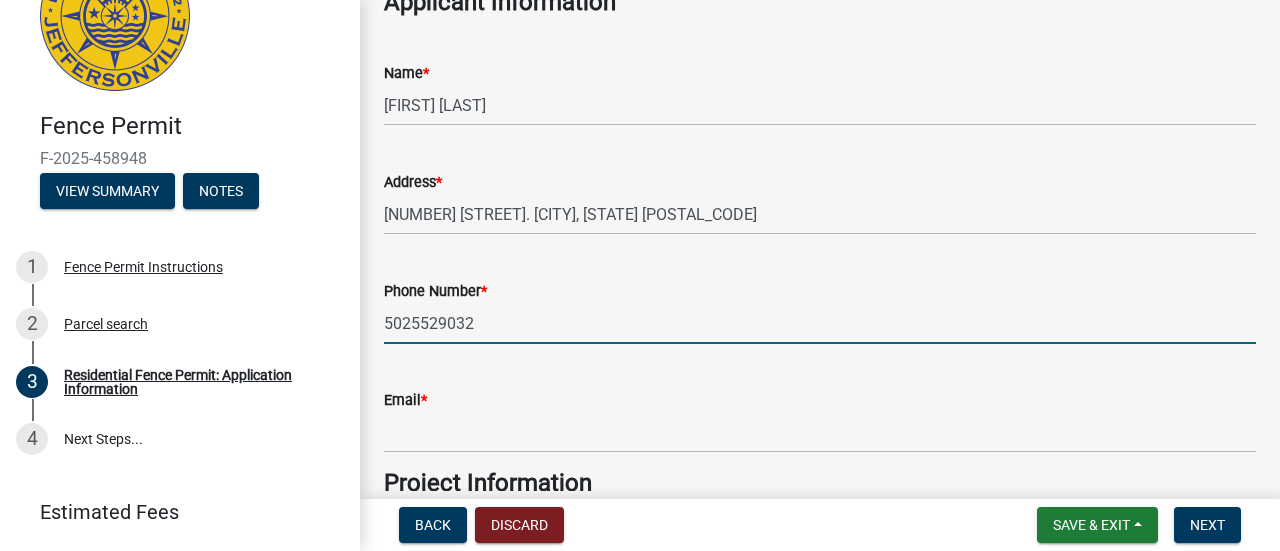type on "5025529032" 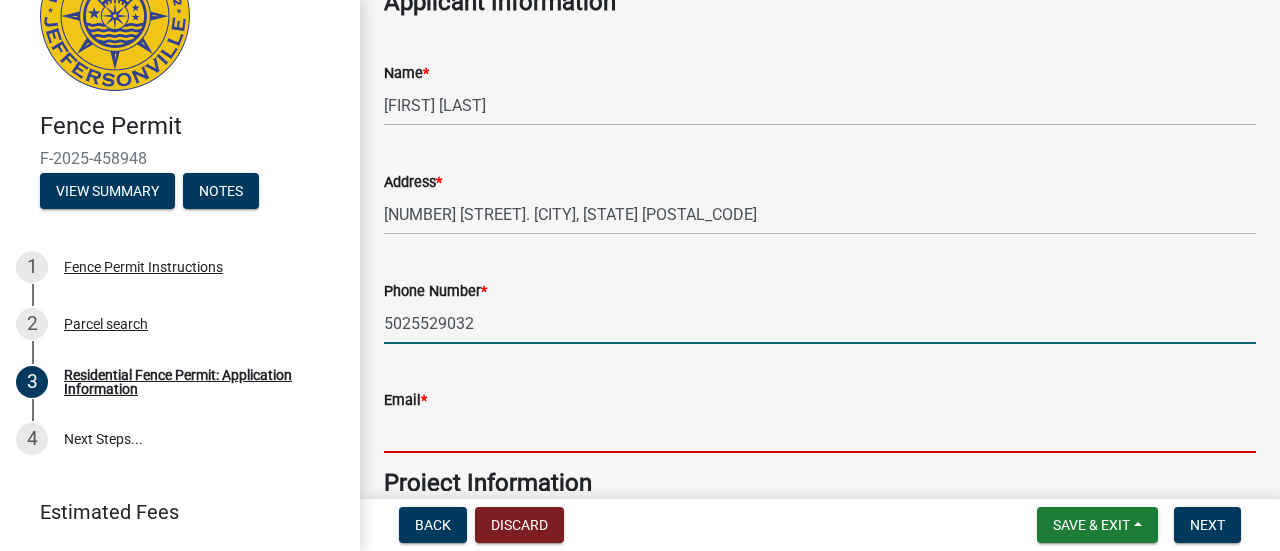 click on "Email  *" at bounding box center (820, 432) 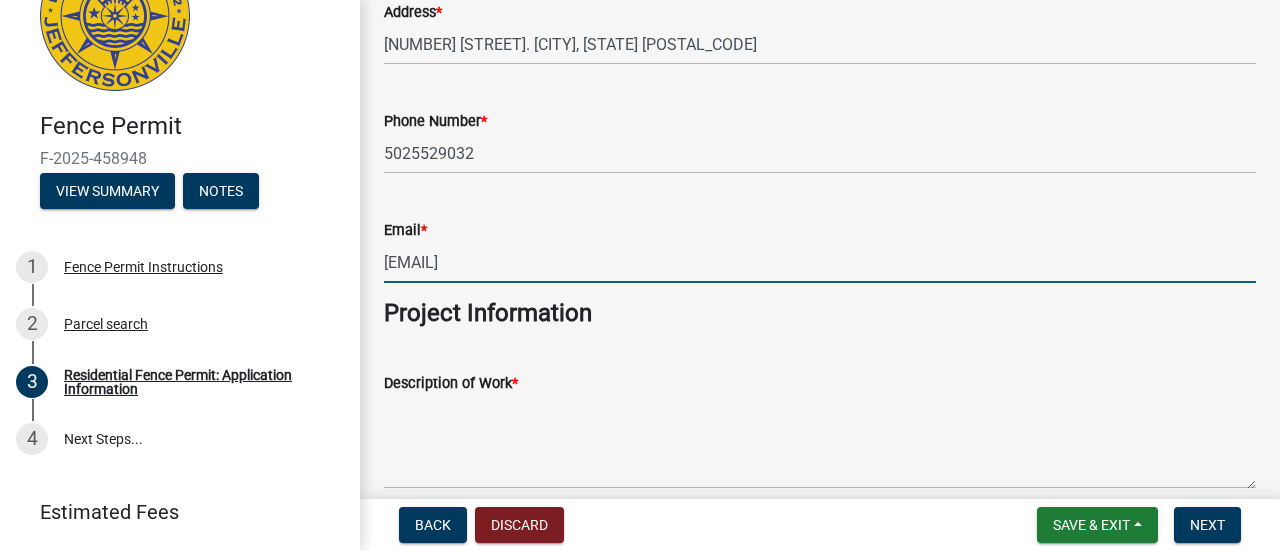 scroll, scrollTop: 1600, scrollLeft: 0, axis: vertical 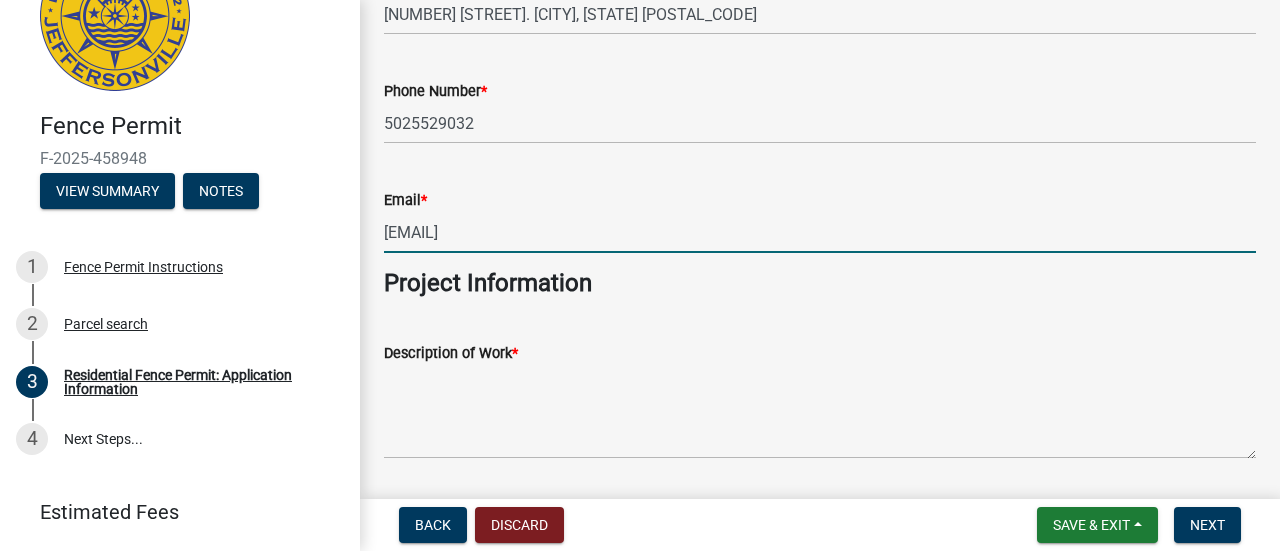 type on "[EMAIL]" 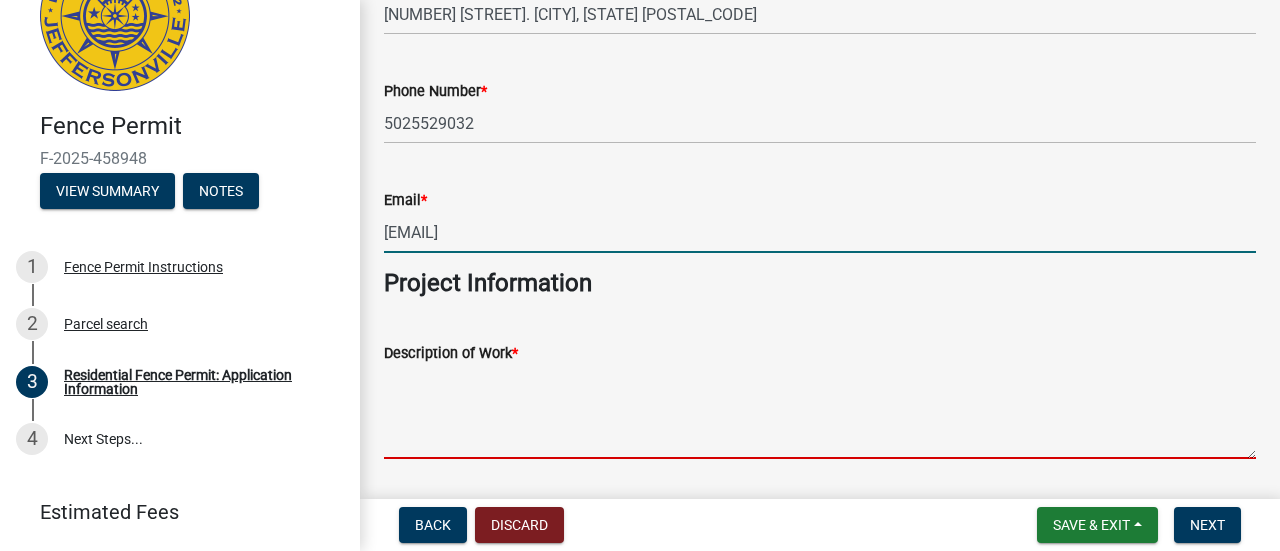 click on "Description of Work   *" at bounding box center (820, 412) 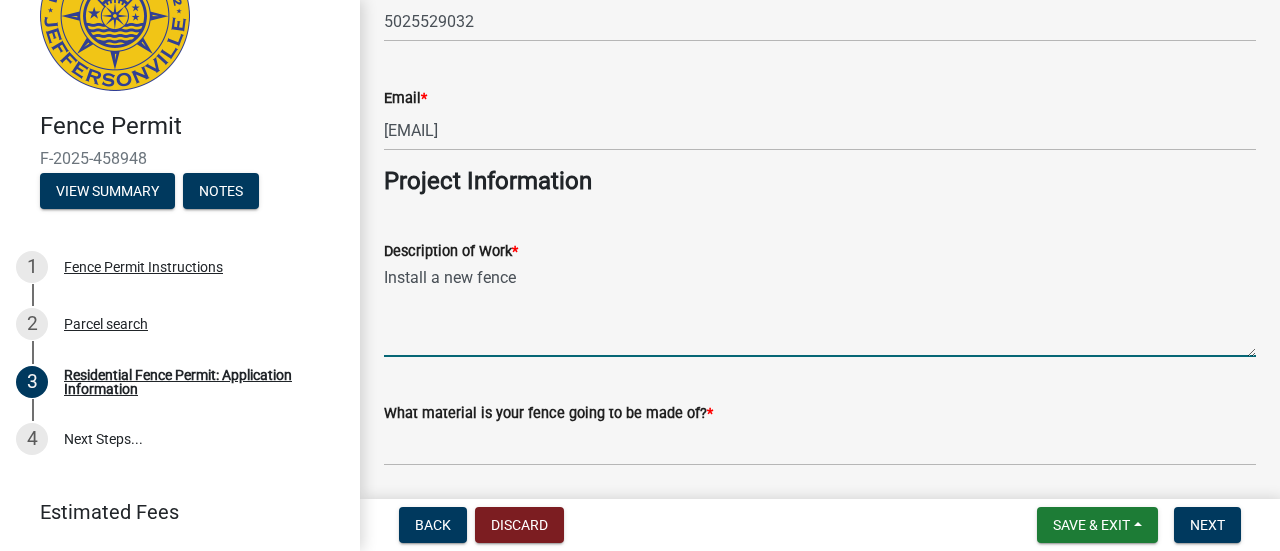 scroll, scrollTop: 1800, scrollLeft: 0, axis: vertical 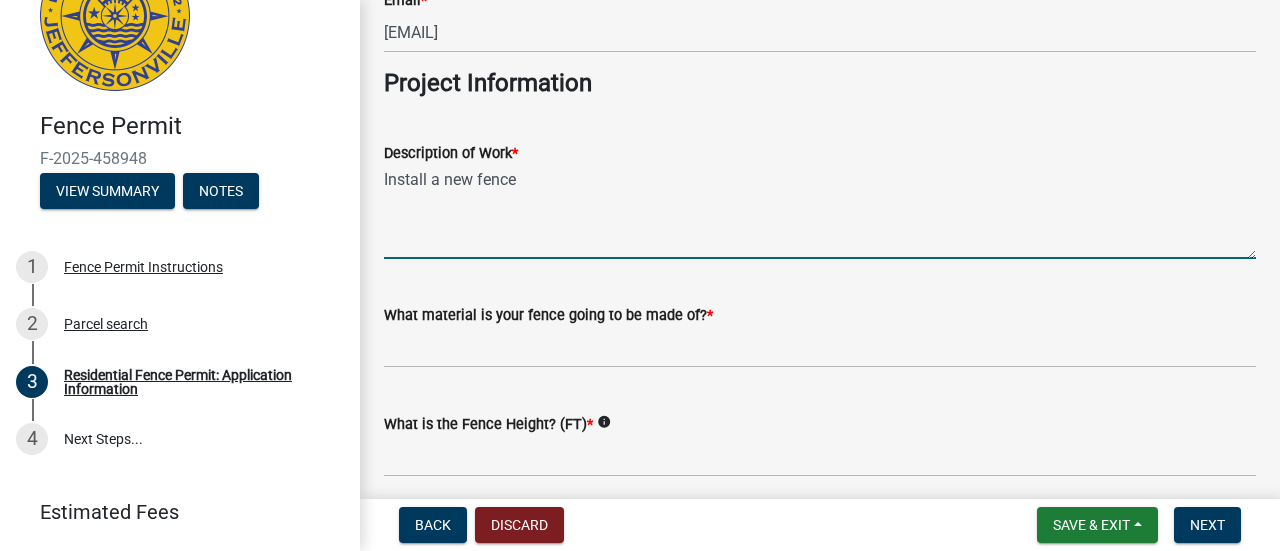 type on "Install a new fence" 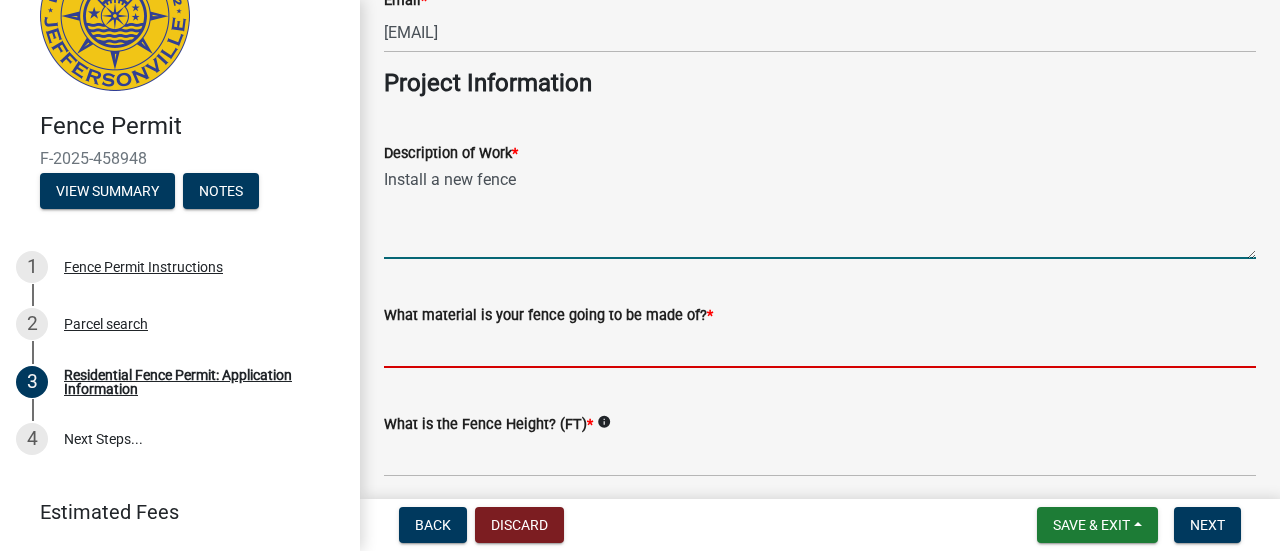 click on "What material is your fence going to be made of?  *" at bounding box center [820, 347] 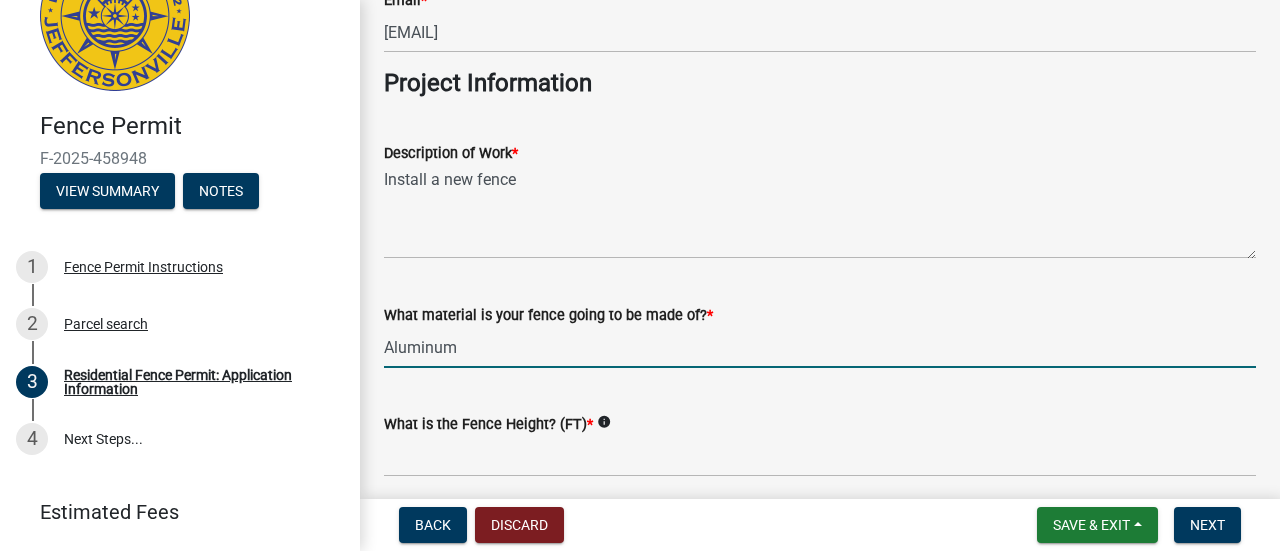 type on "Aluminum" 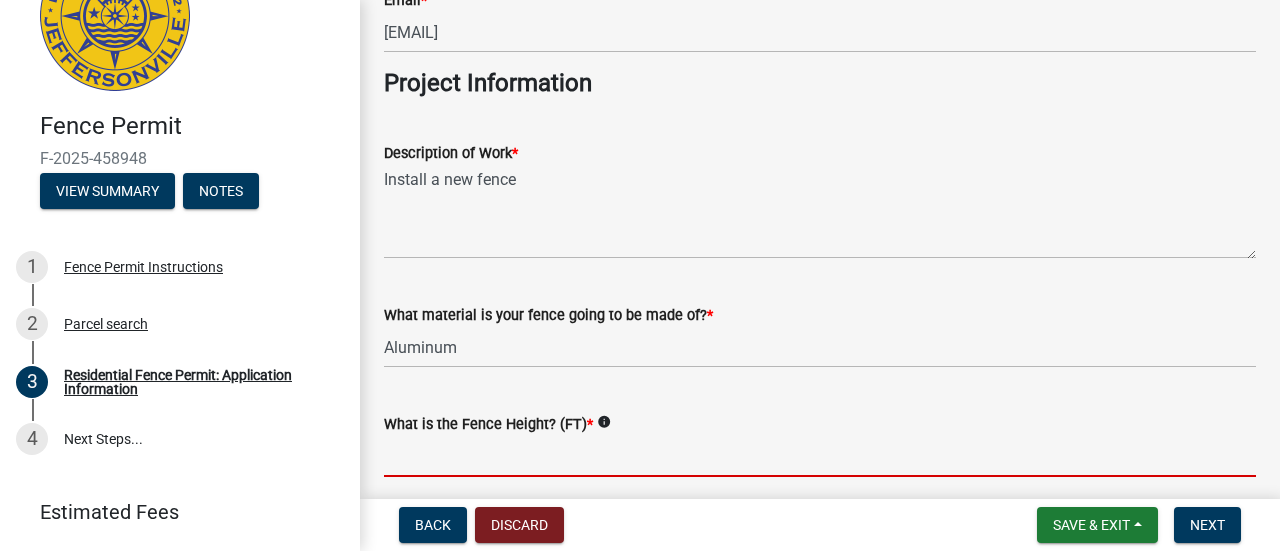 click on "What is the Fence Height? (FT)  *" at bounding box center [820, 456] 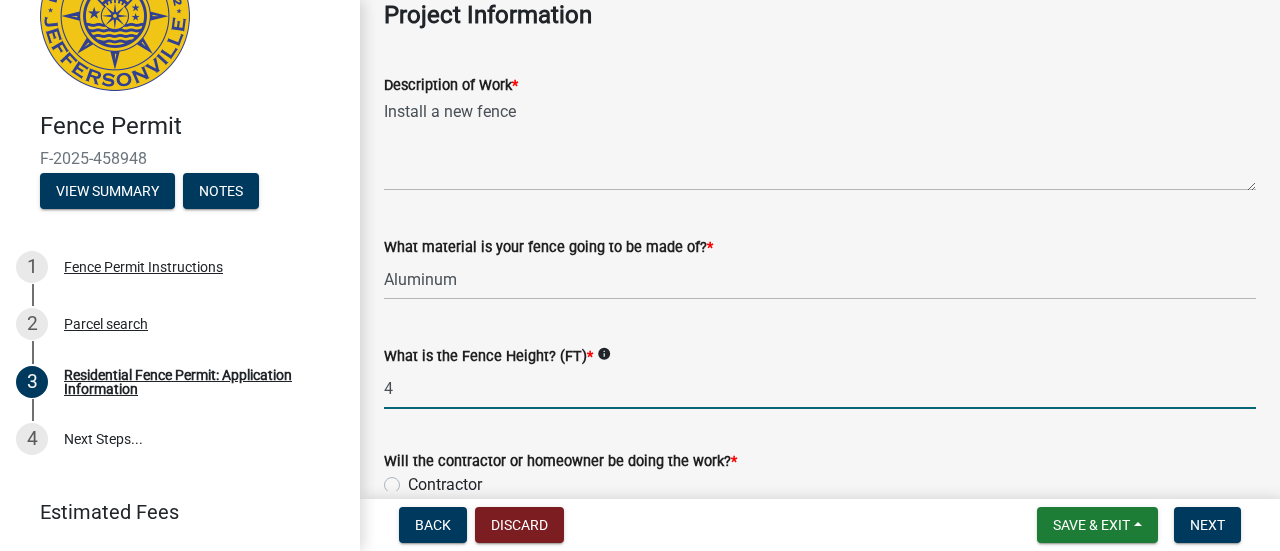 scroll, scrollTop: 1900, scrollLeft: 0, axis: vertical 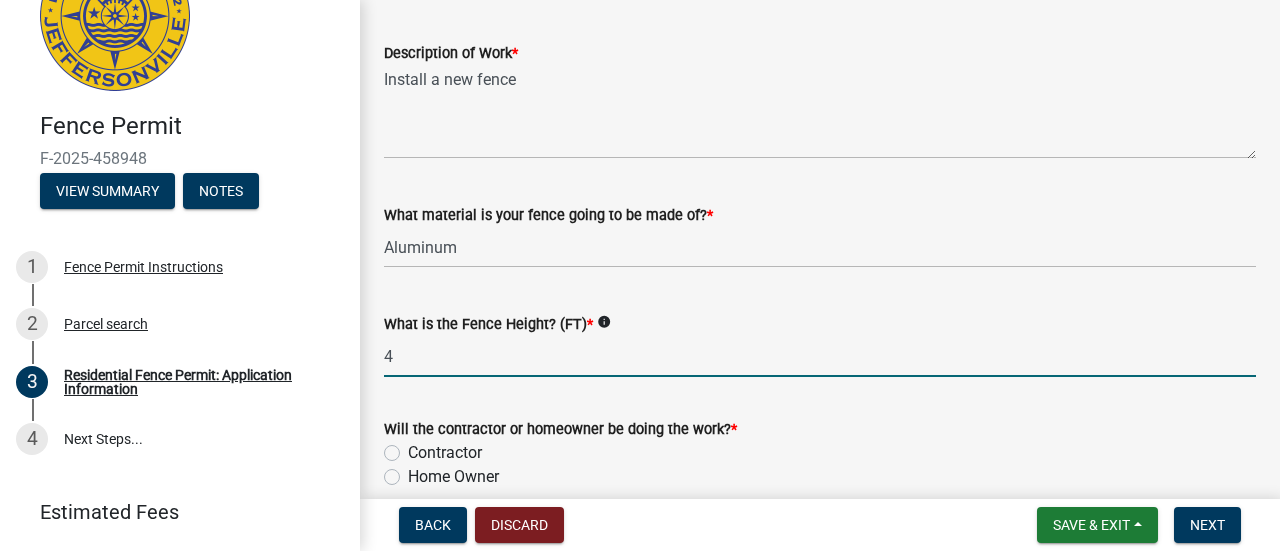 type on "4" 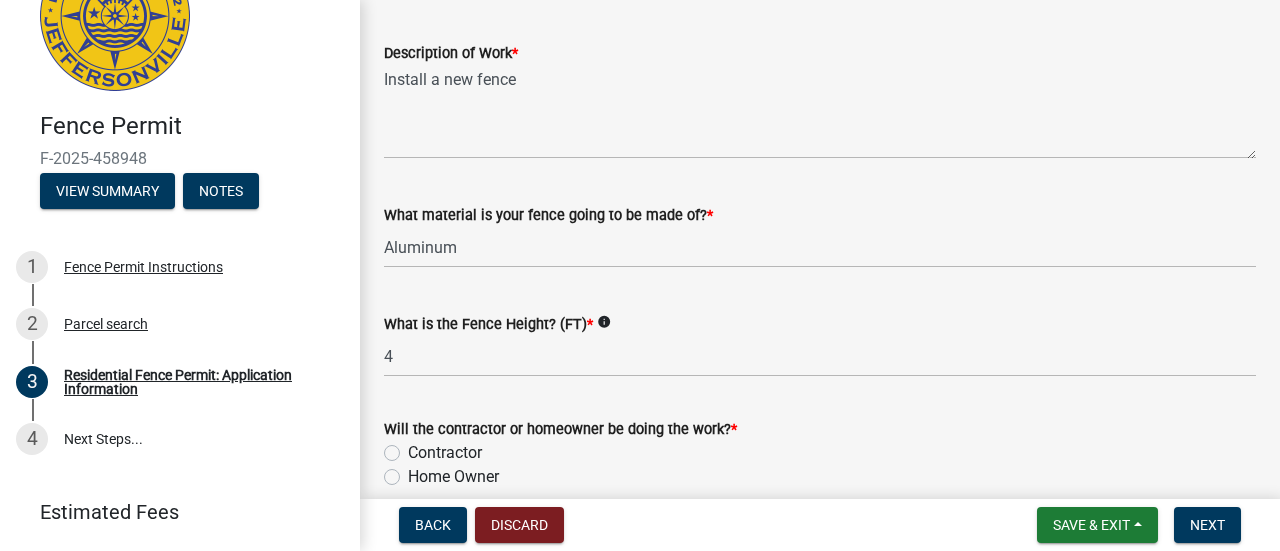 click on "Contractor" 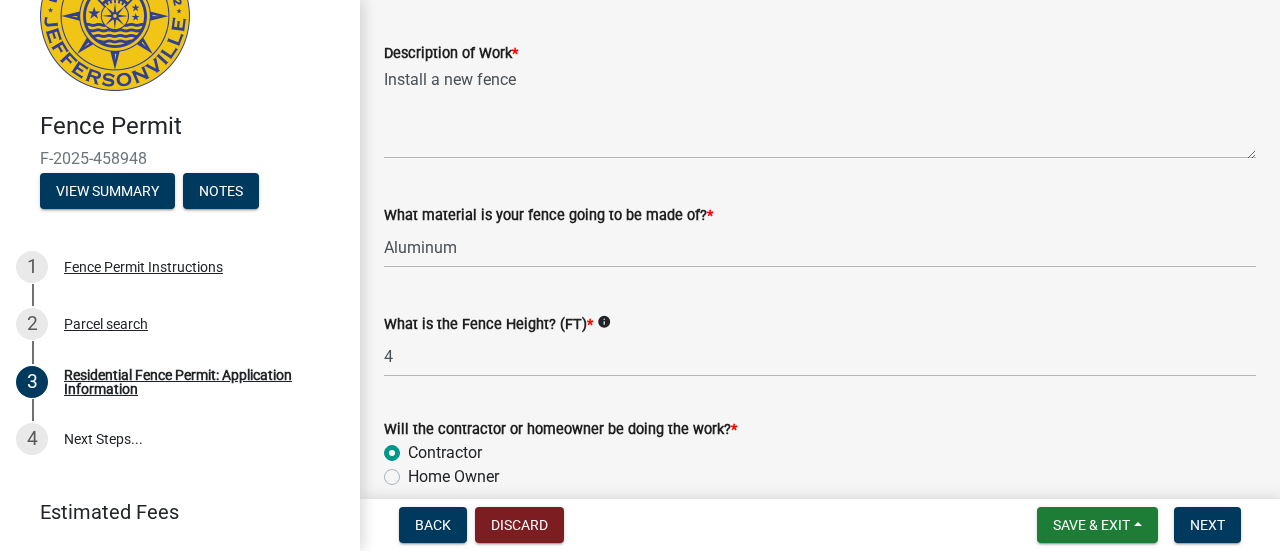 radio on "true" 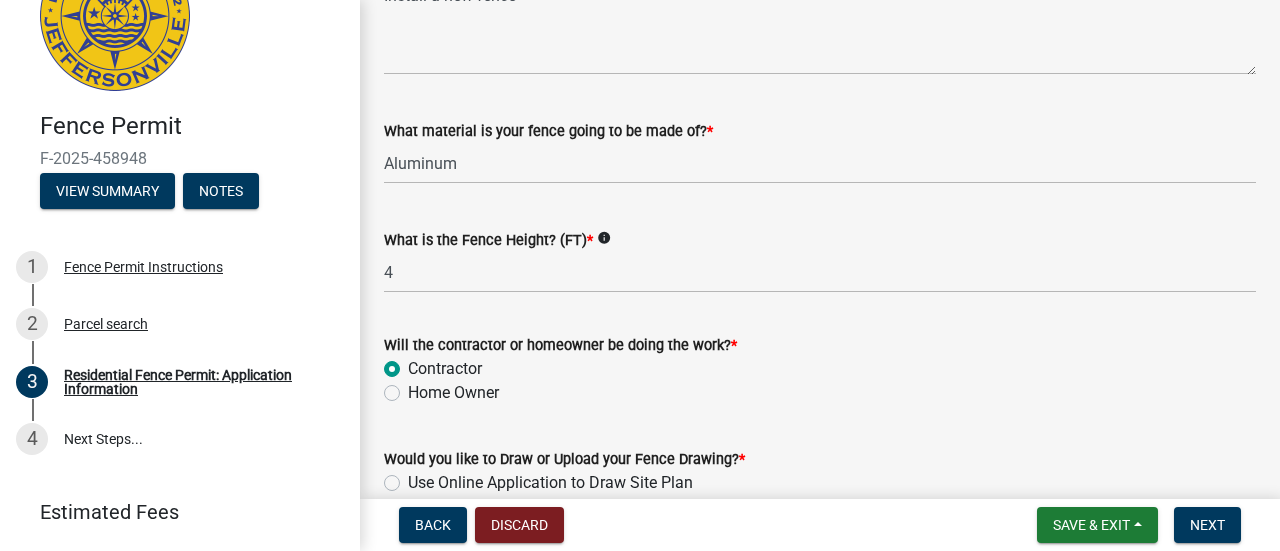 scroll, scrollTop: 2100, scrollLeft: 0, axis: vertical 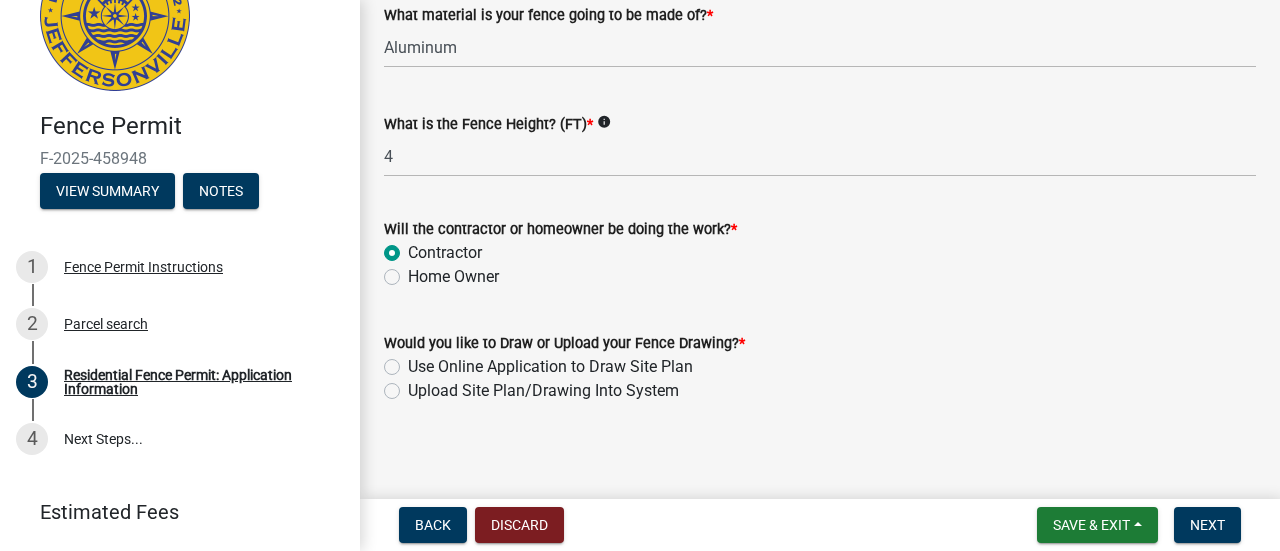 click on "Upload Site Plan/Drawing Into System" 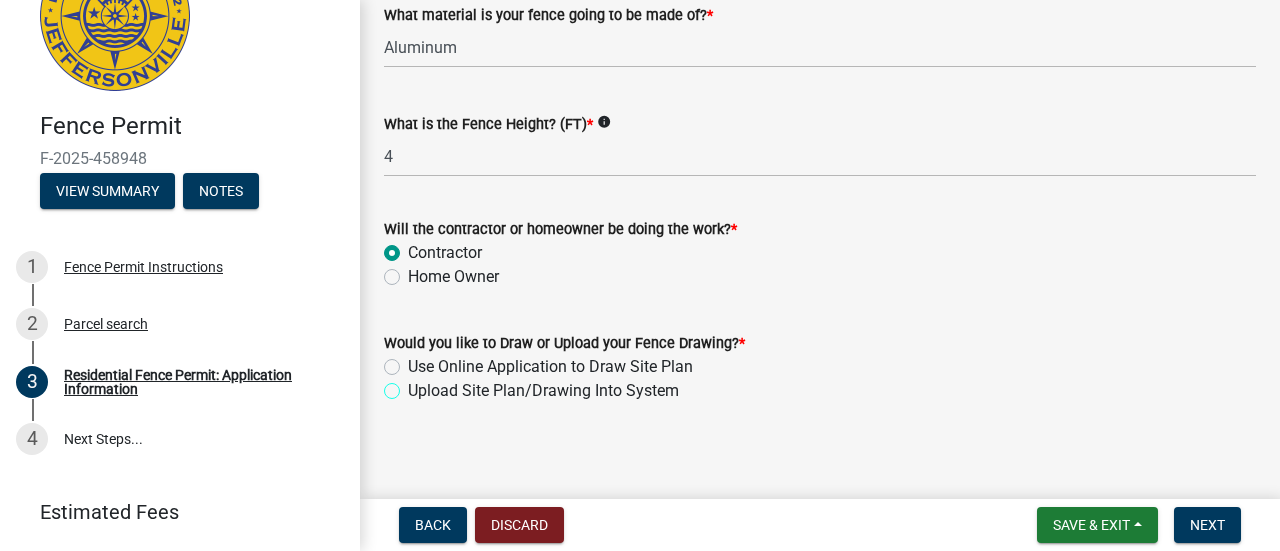 click on "Upload Site Plan/Drawing Into System" at bounding box center (414, 385) 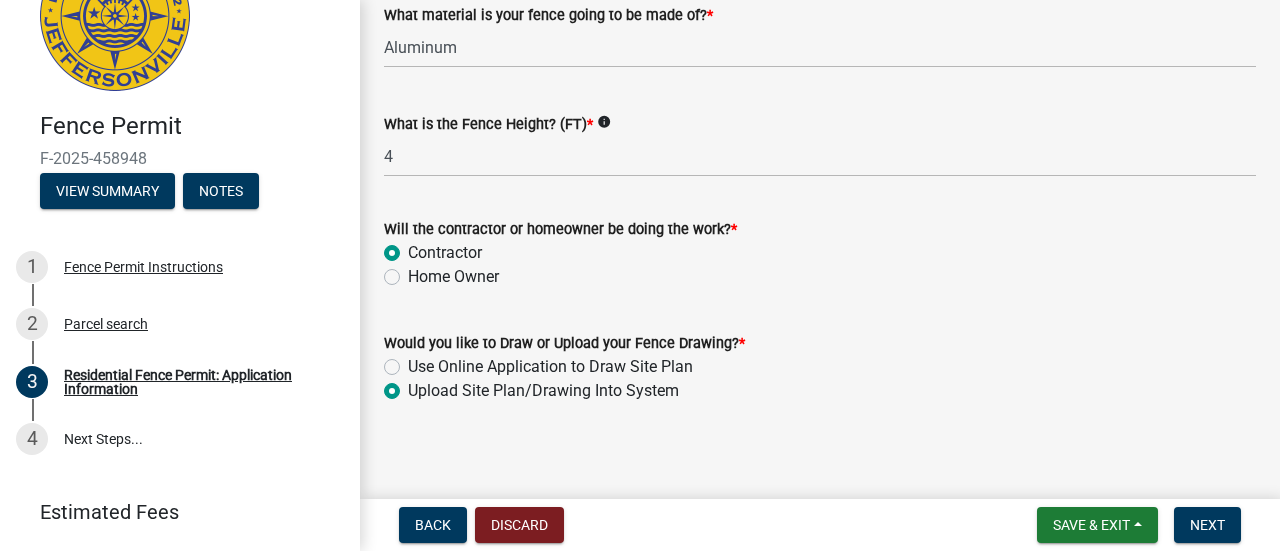 radio on "true" 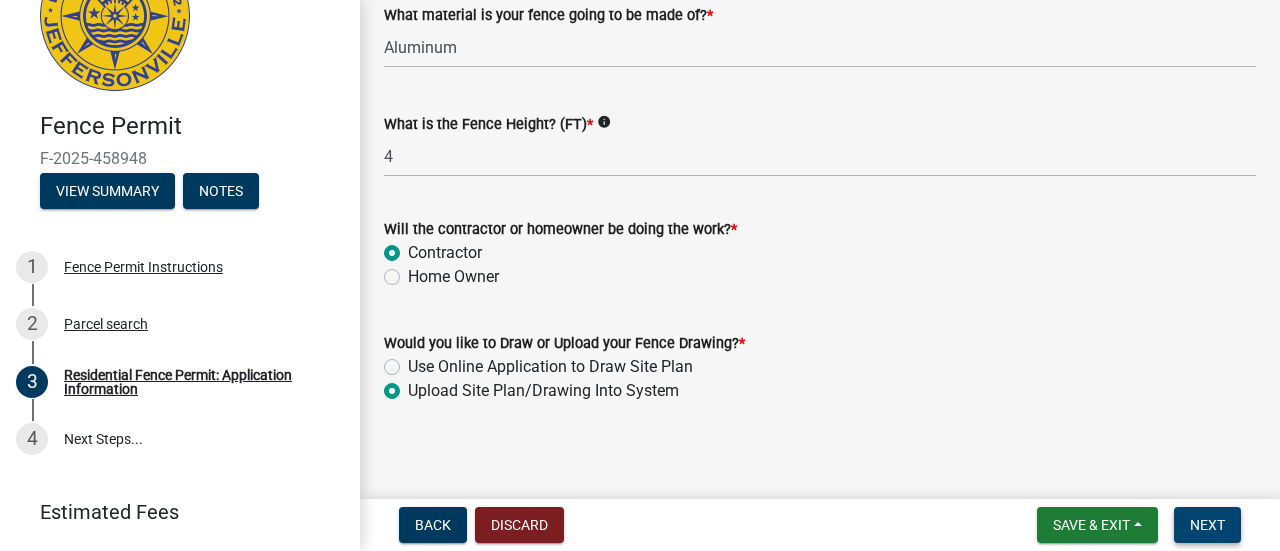 click on "Next" at bounding box center [1207, 525] 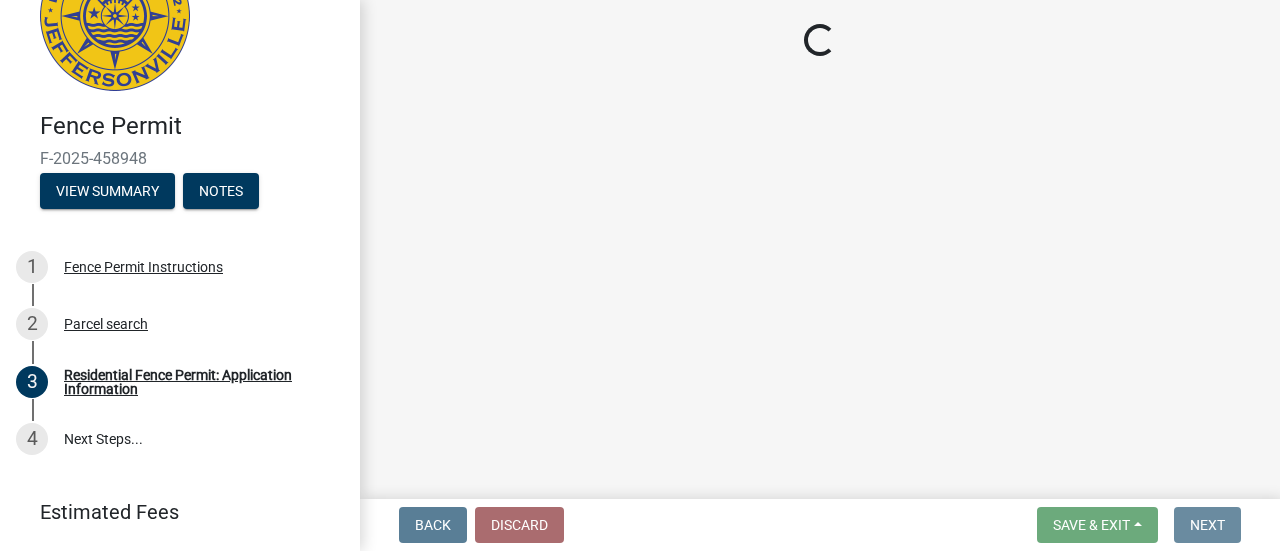 scroll, scrollTop: 0, scrollLeft: 0, axis: both 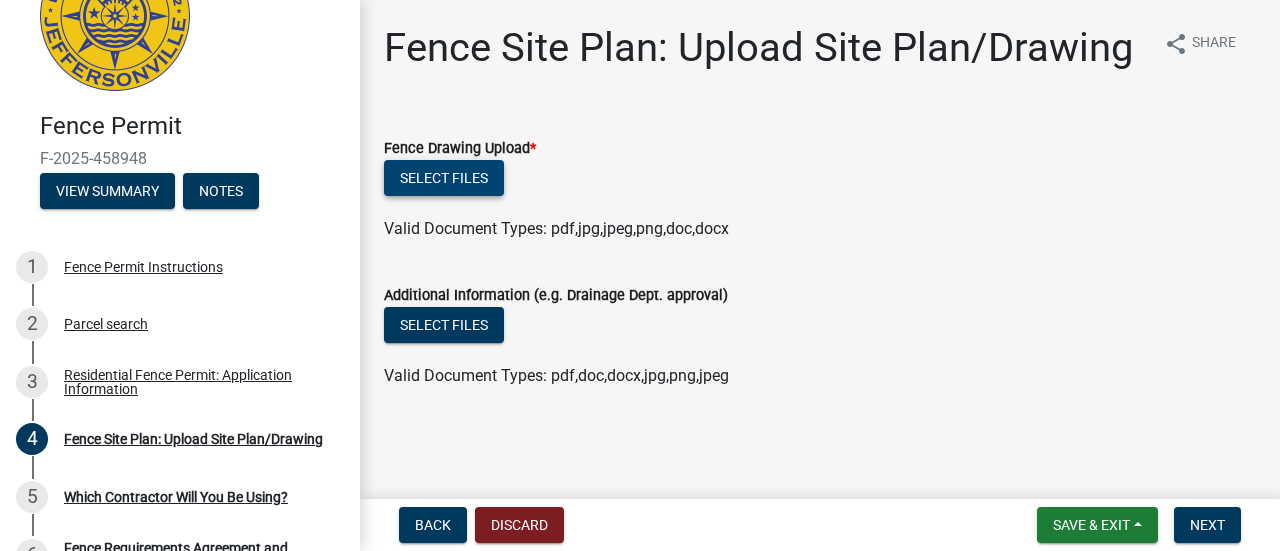 click on "Select files" 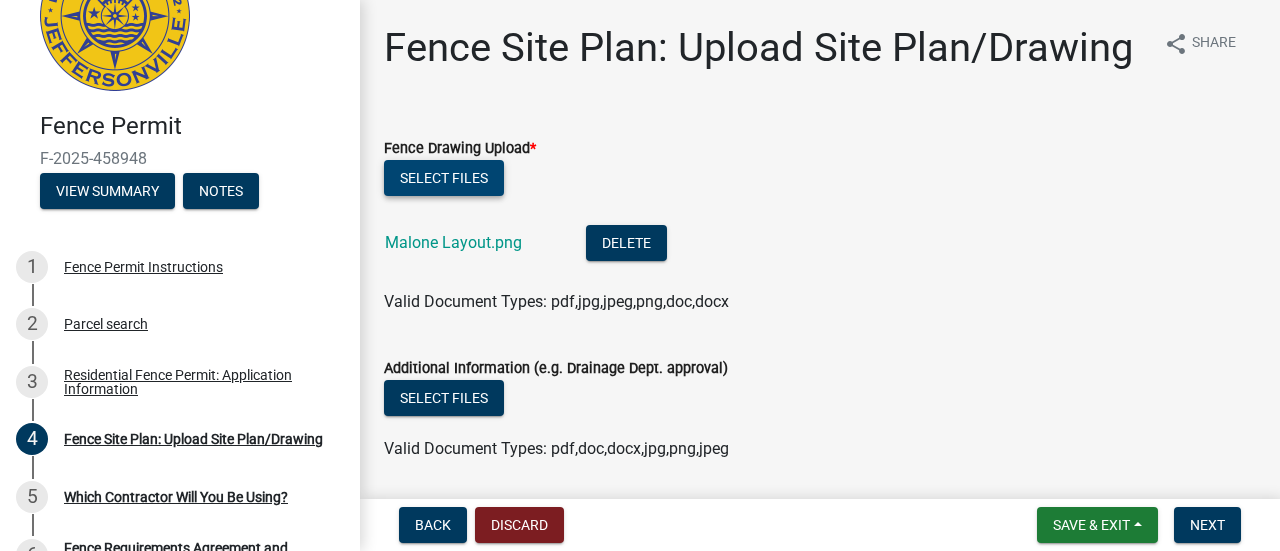 scroll, scrollTop: 100, scrollLeft: 0, axis: vertical 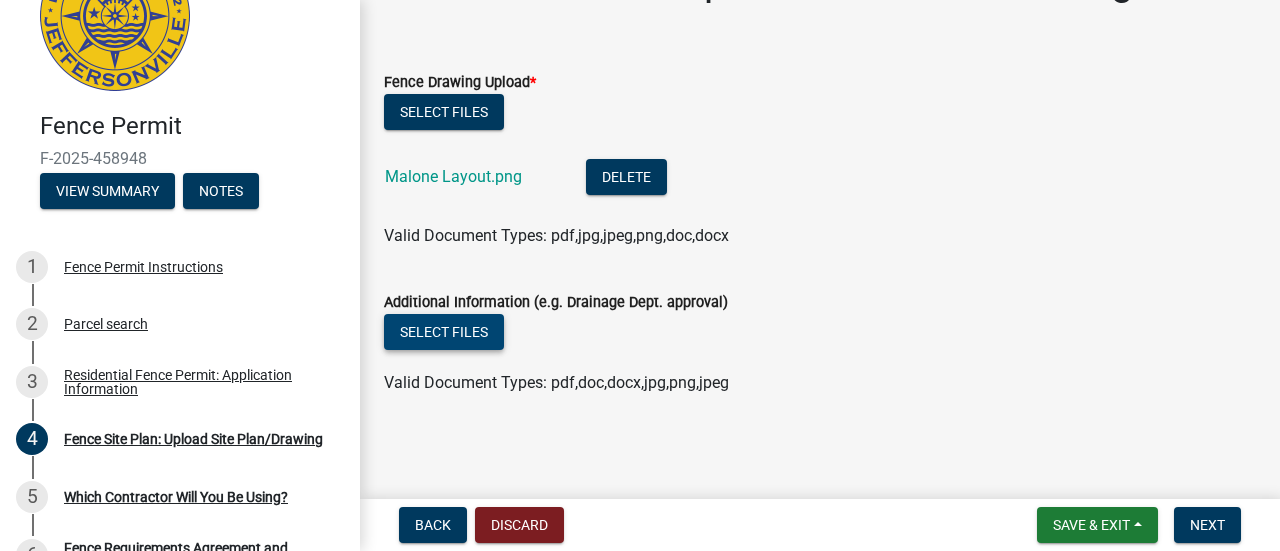 click on "Select files" 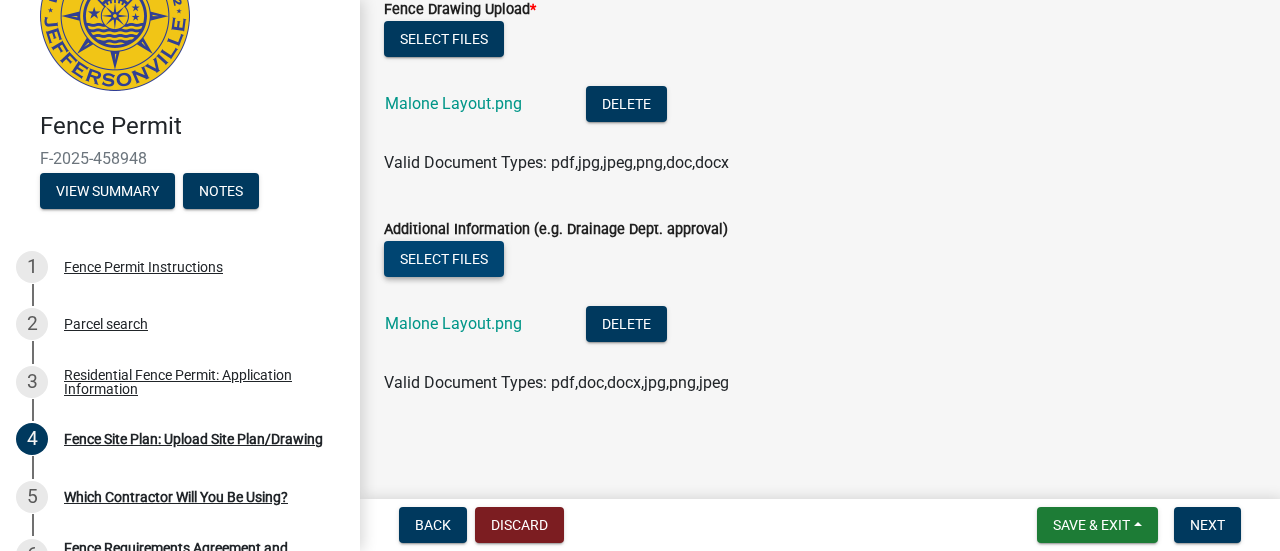 scroll, scrollTop: 186, scrollLeft: 0, axis: vertical 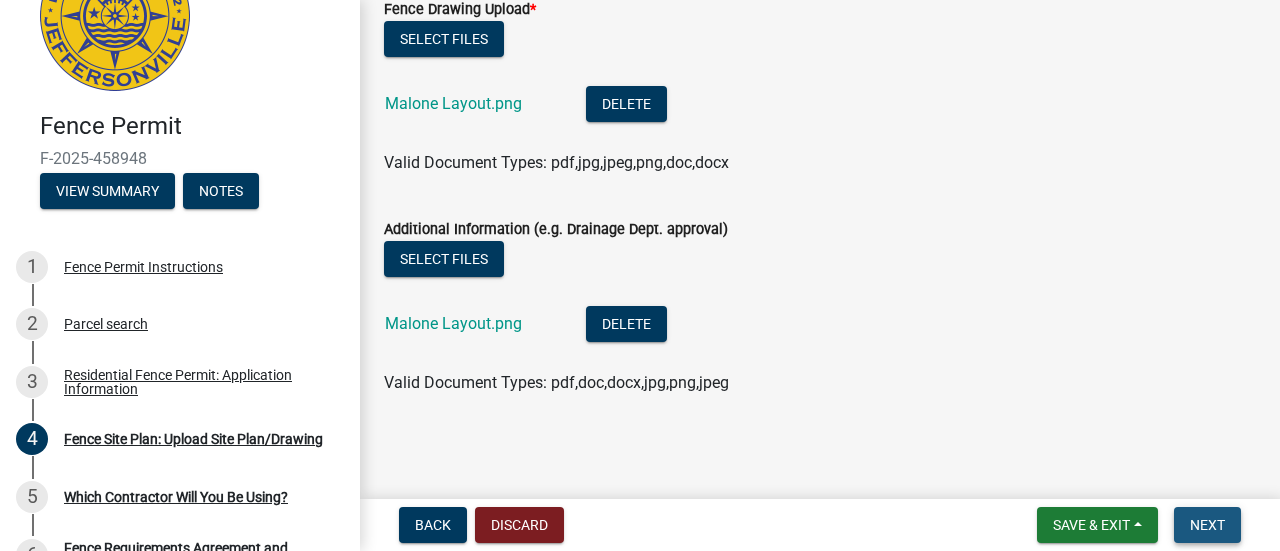 click on "Next" at bounding box center (1207, 525) 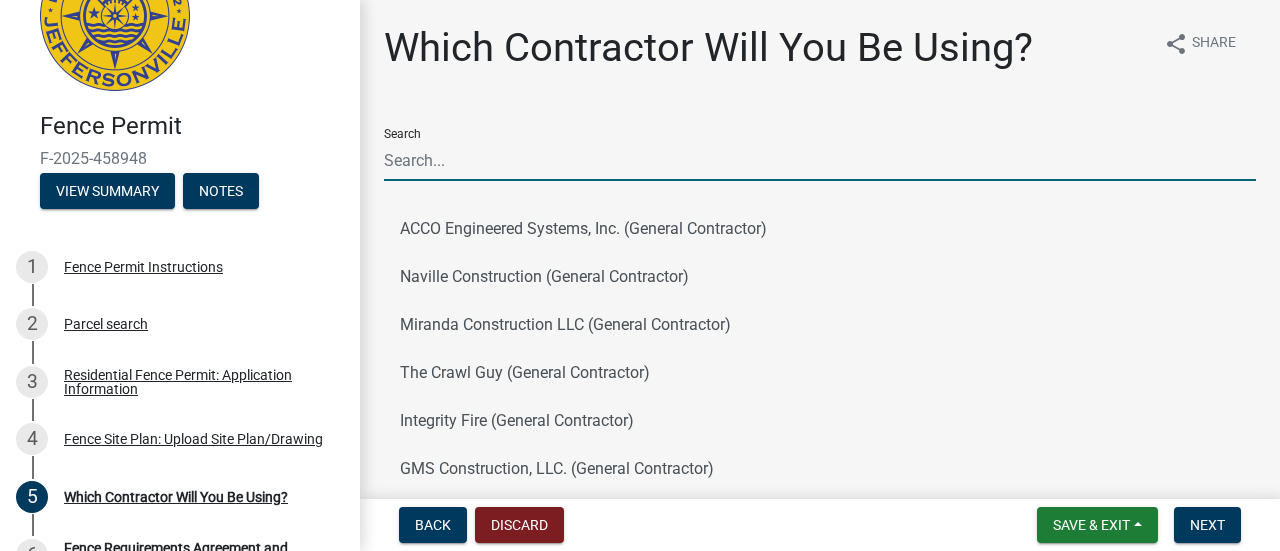 click on "Search" at bounding box center (820, 160) 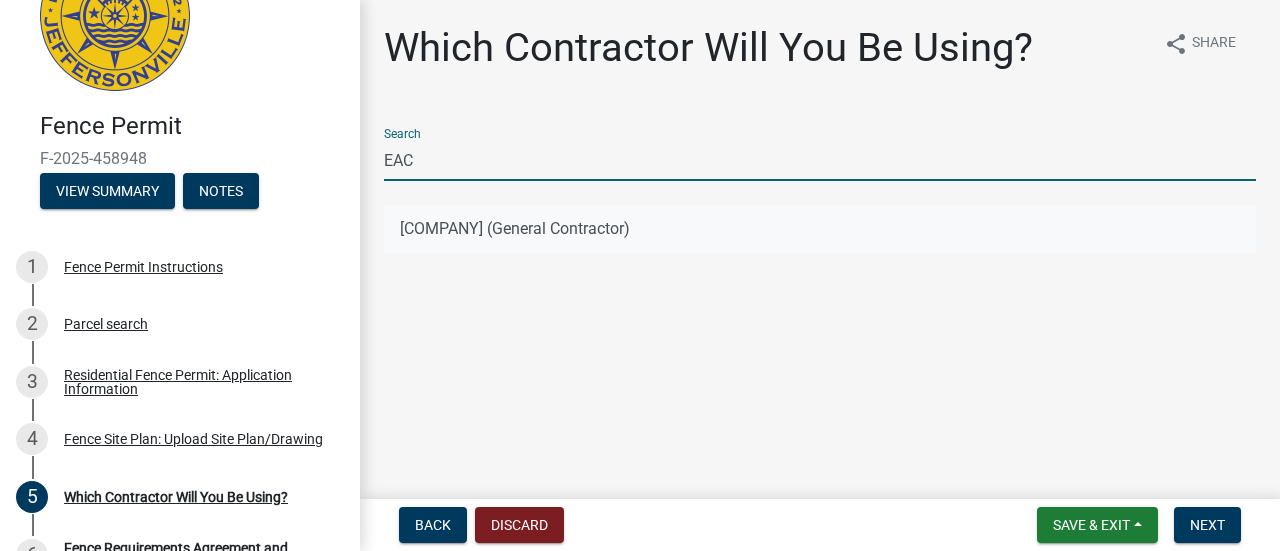type on "EAC" 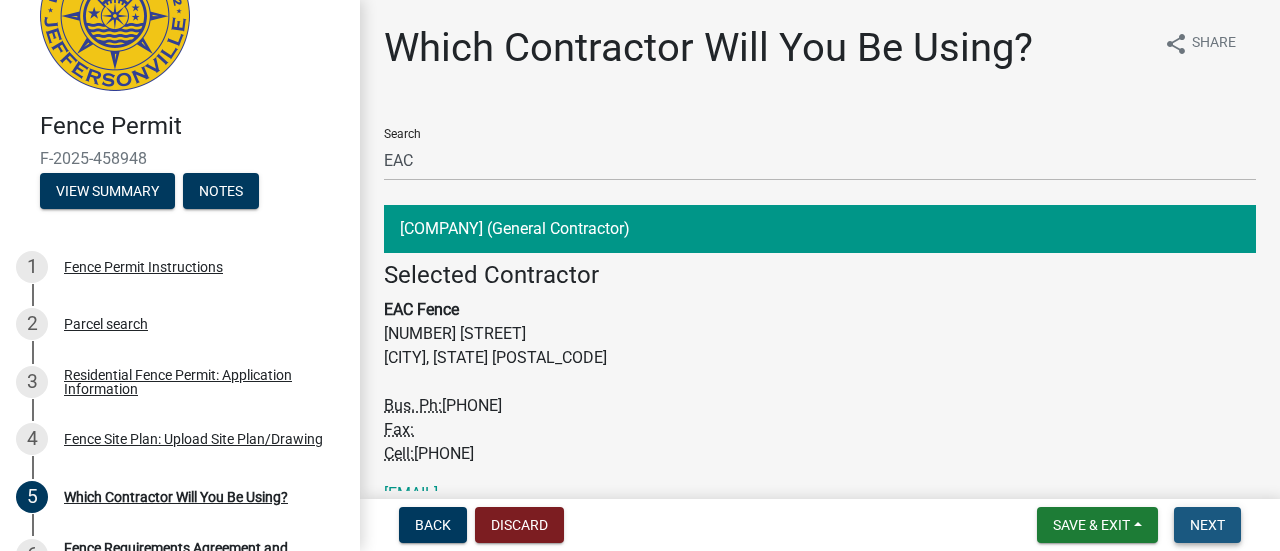 click on "Next" at bounding box center [1207, 525] 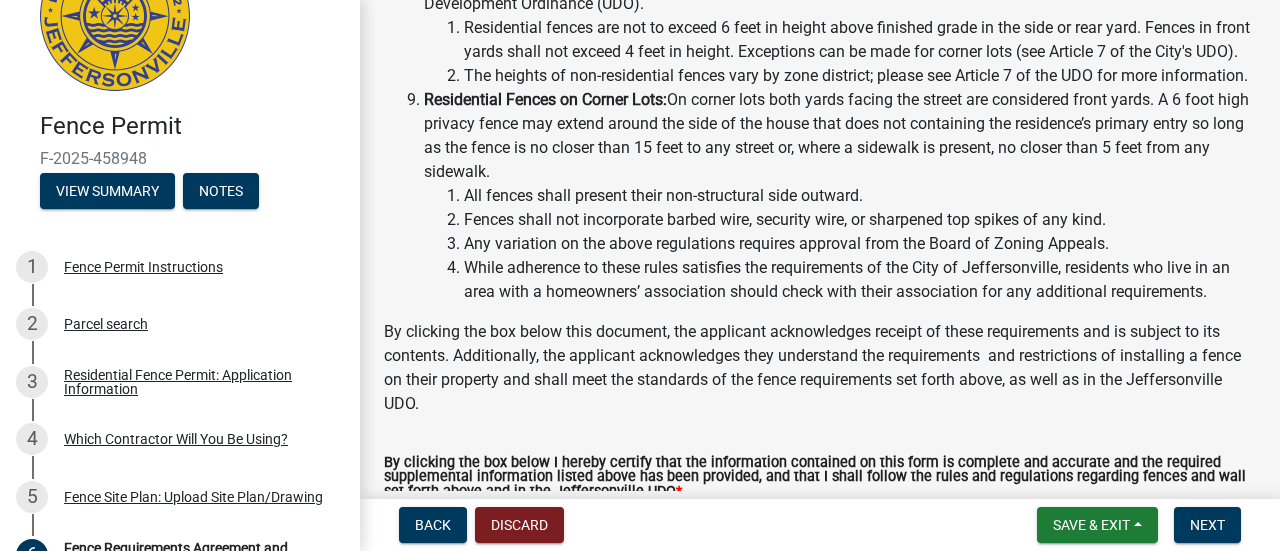 scroll, scrollTop: 800, scrollLeft: 0, axis: vertical 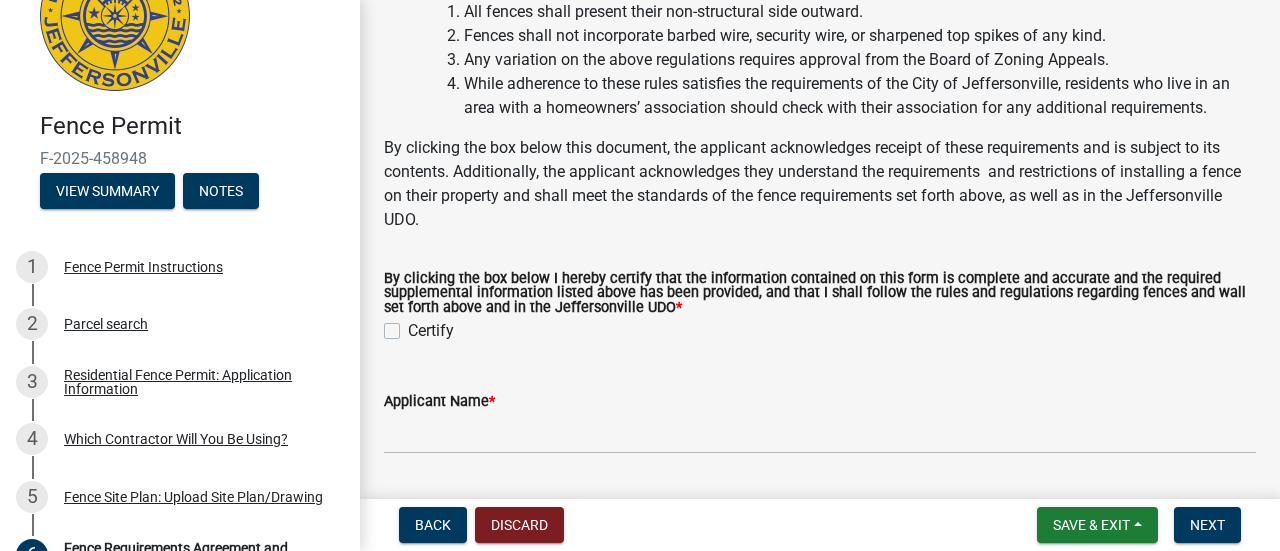 click on "Certify" 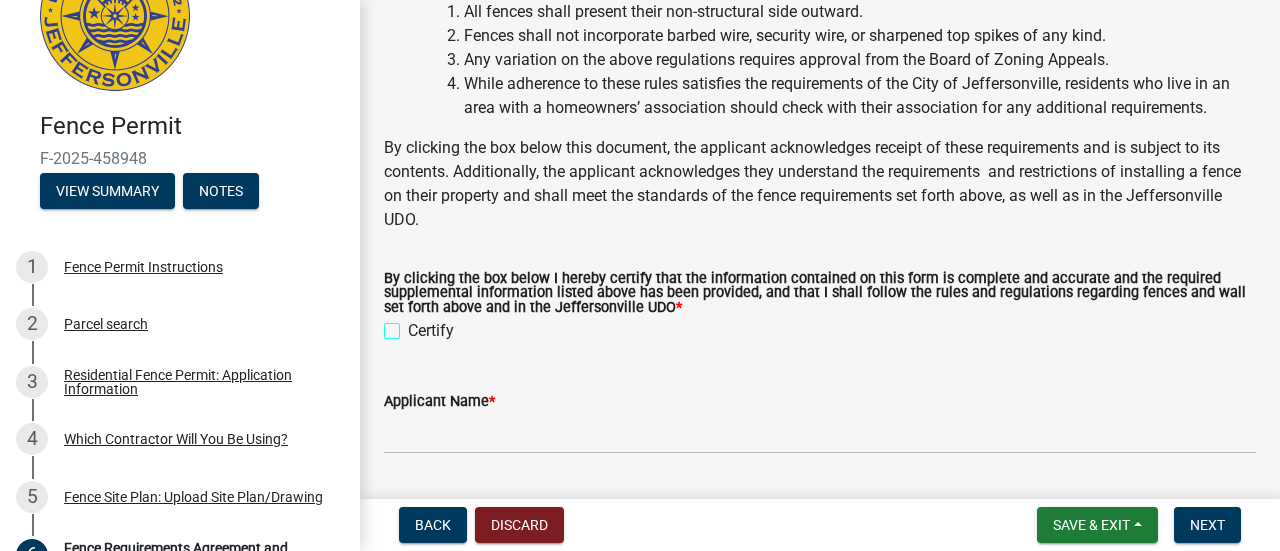 click on "Certify" at bounding box center [414, 325] 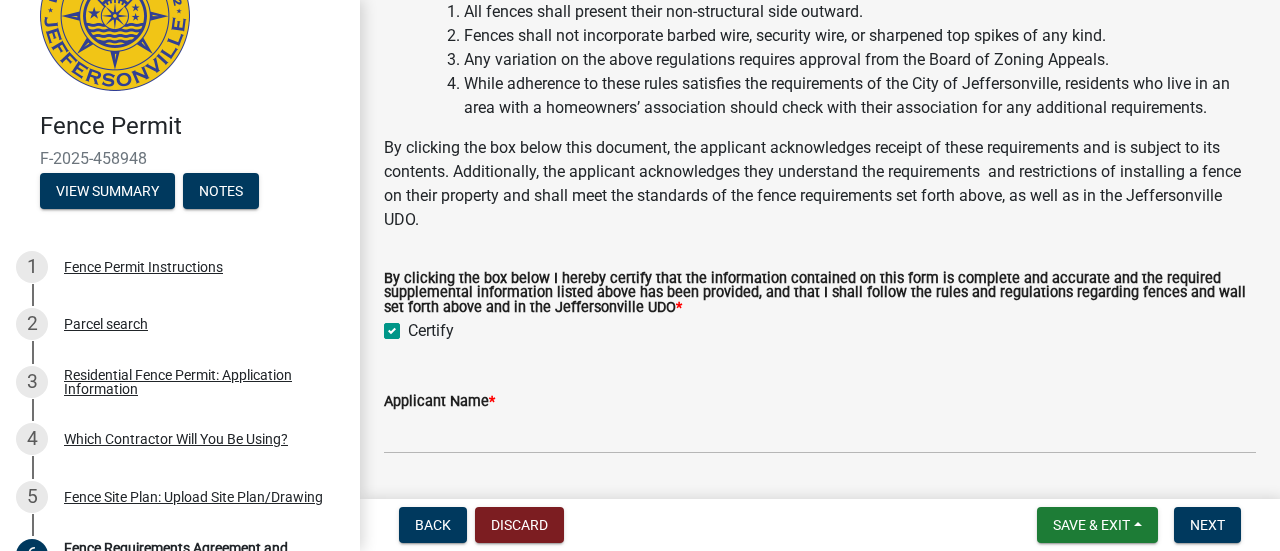 checkbox on "true" 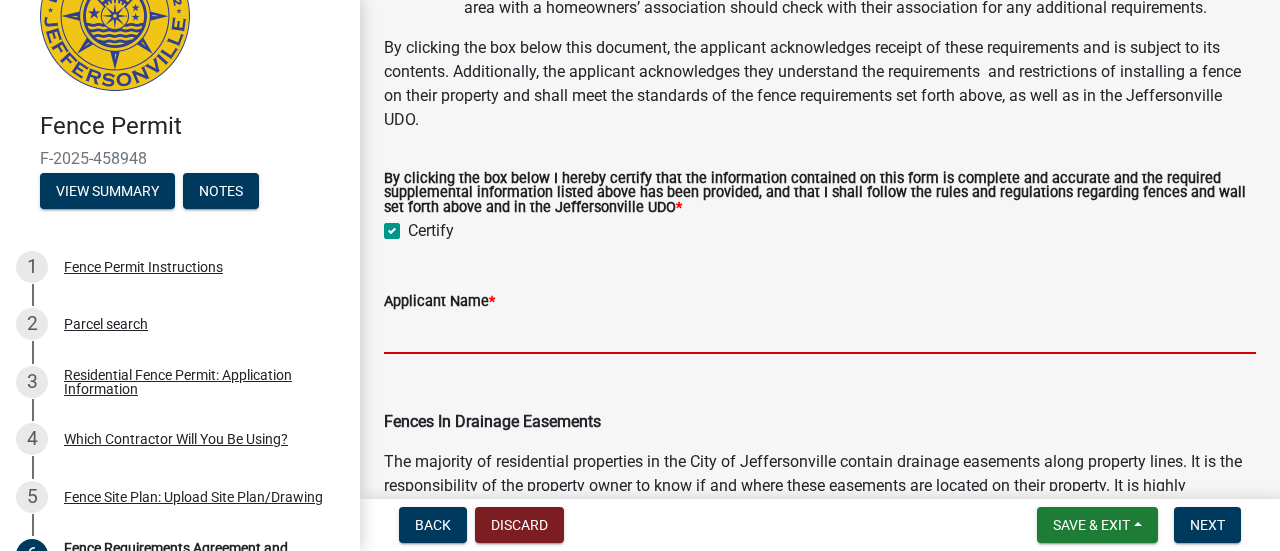 click on "Applicant Name  *" at bounding box center [820, 333] 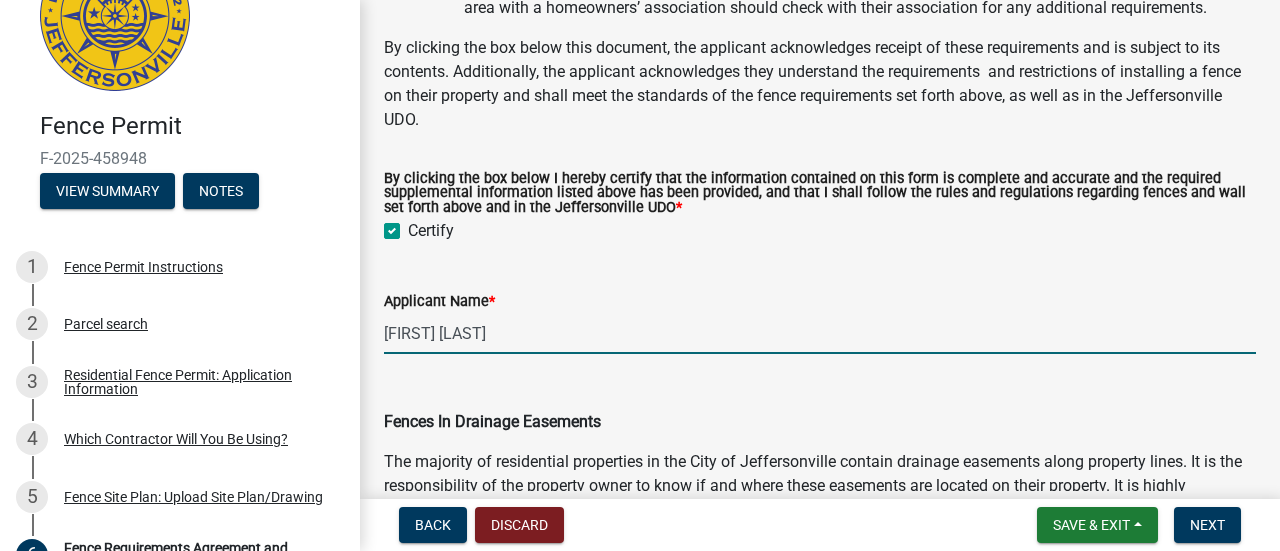 click on "[FIRST] [LAST]" at bounding box center (820, 333) 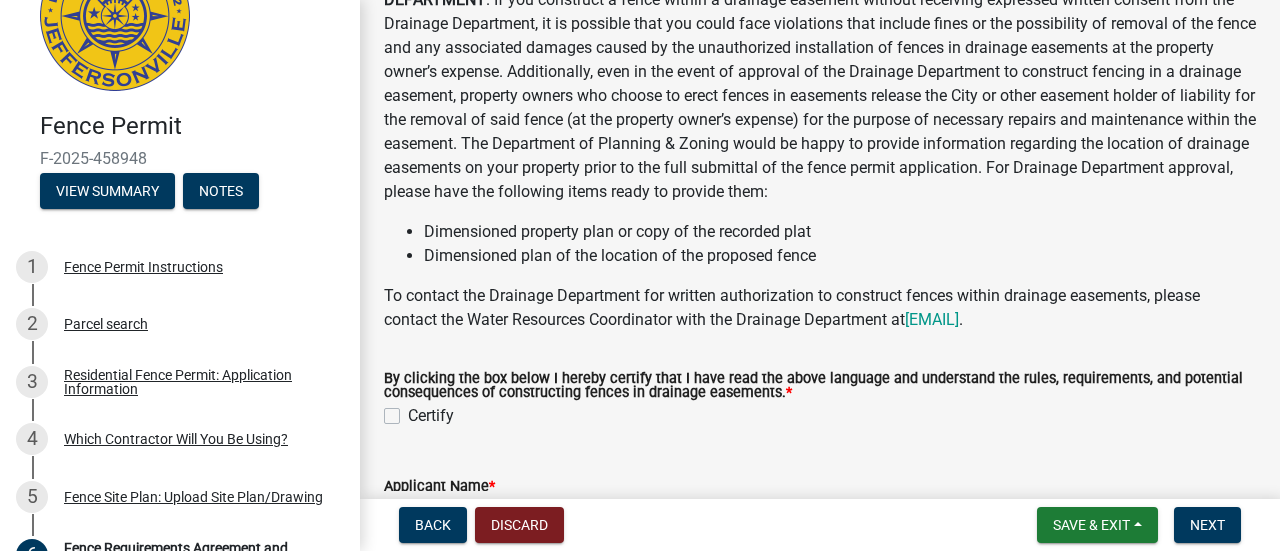 scroll, scrollTop: 1700, scrollLeft: 0, axis: vertical 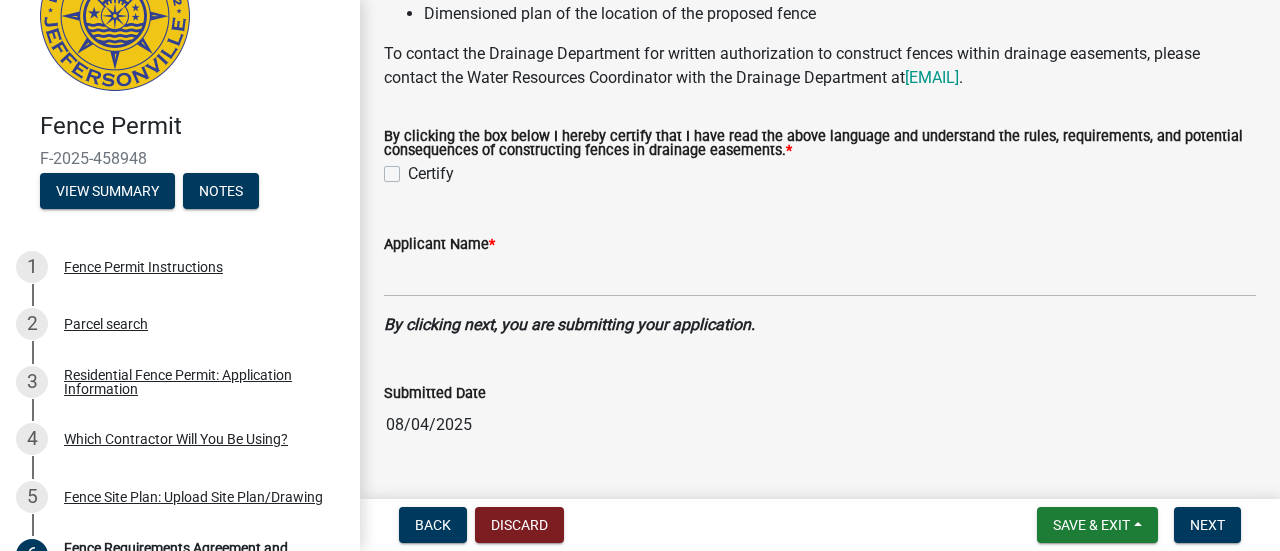 type on "[FIRST] [LAST]" 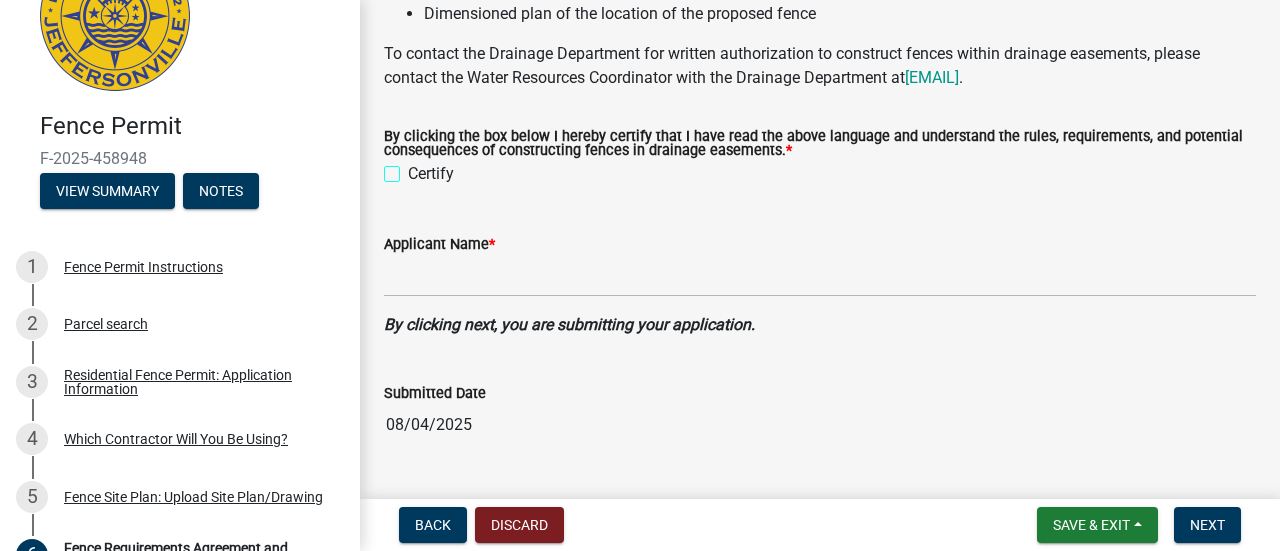 click on "Certify" at bounding box center (414, 168) 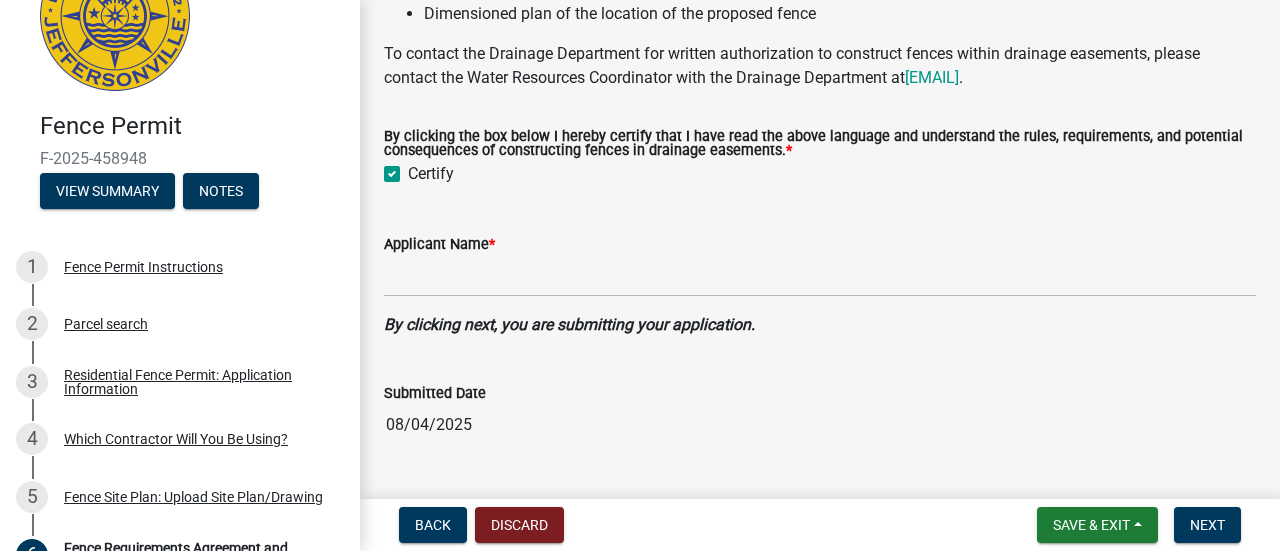 checkbox on "true" 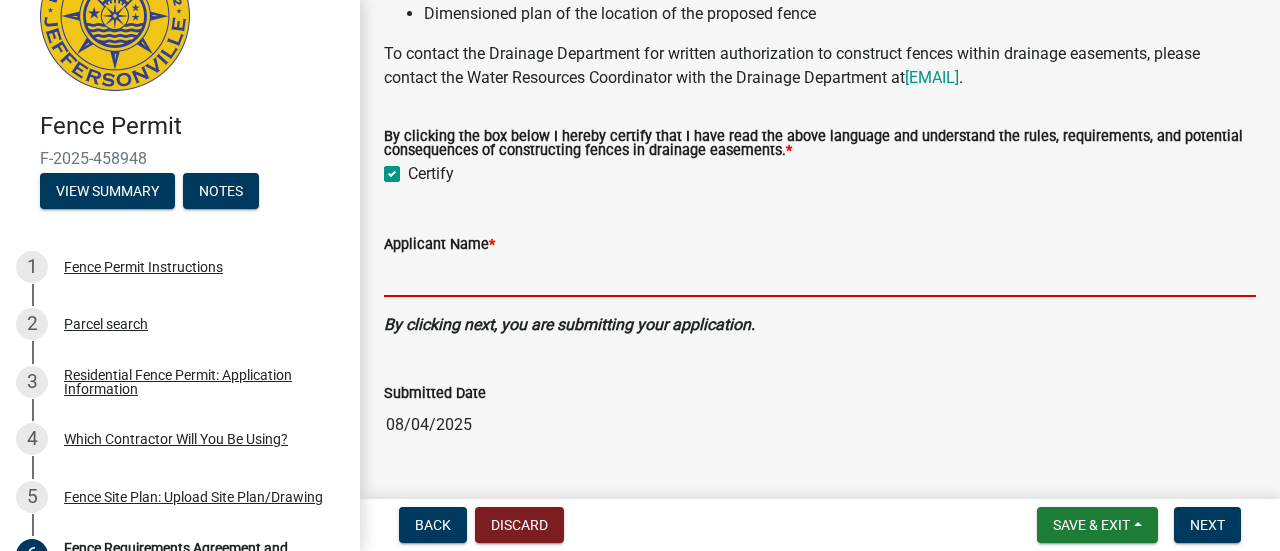 click on "Applicant Name  *" at bounding box center (820, 276) 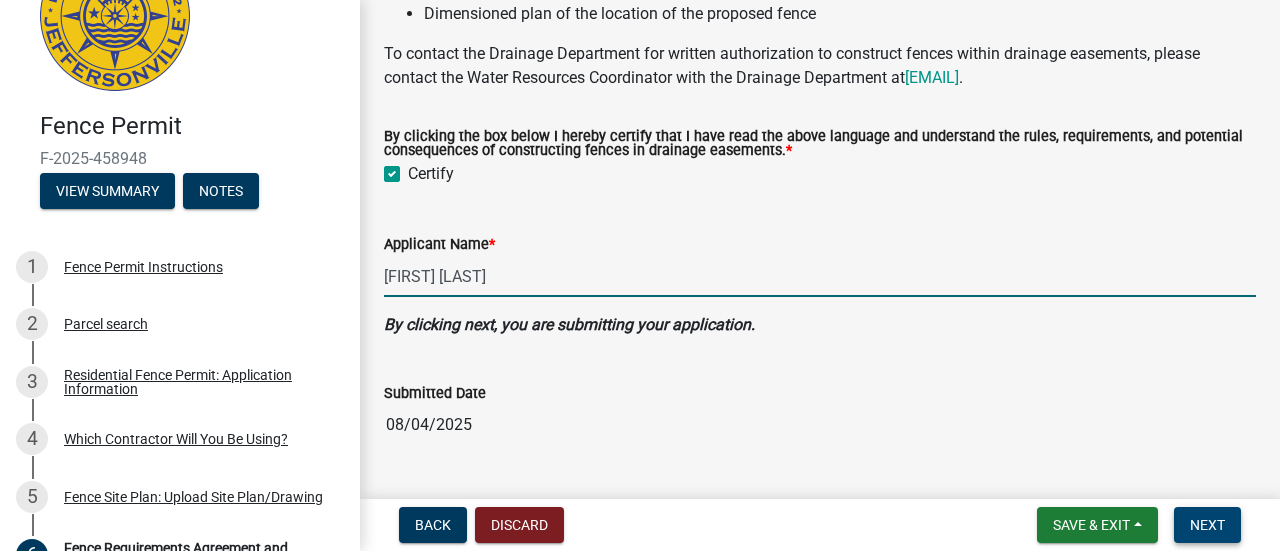 type on "[FIRST] [LAST]" 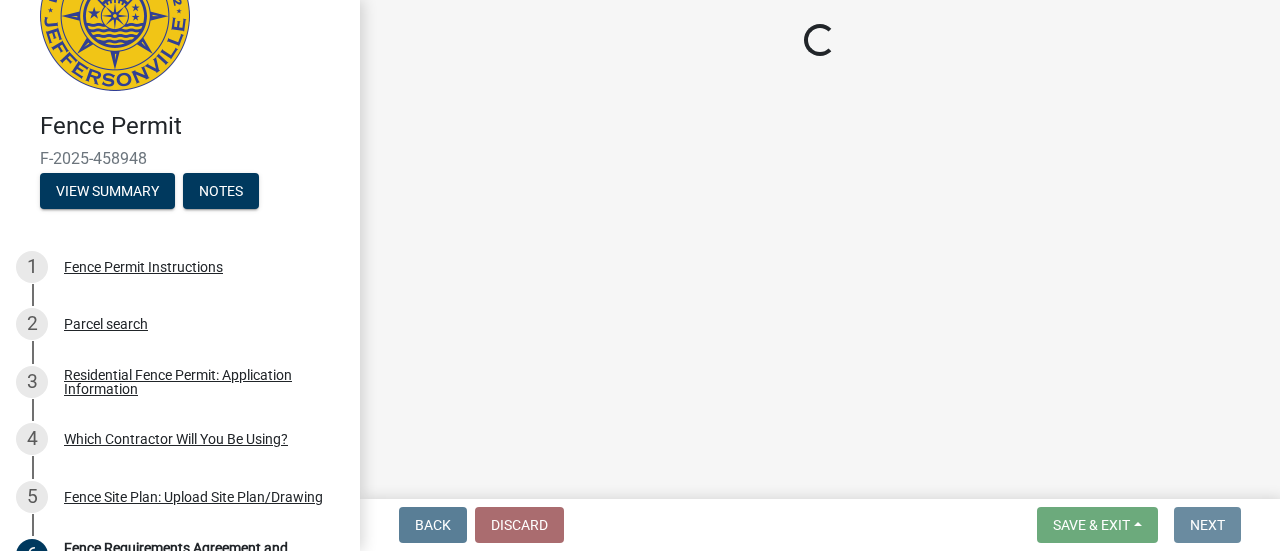 scroll, scrollTop: 0, scrollLeft: 0, axis: both 